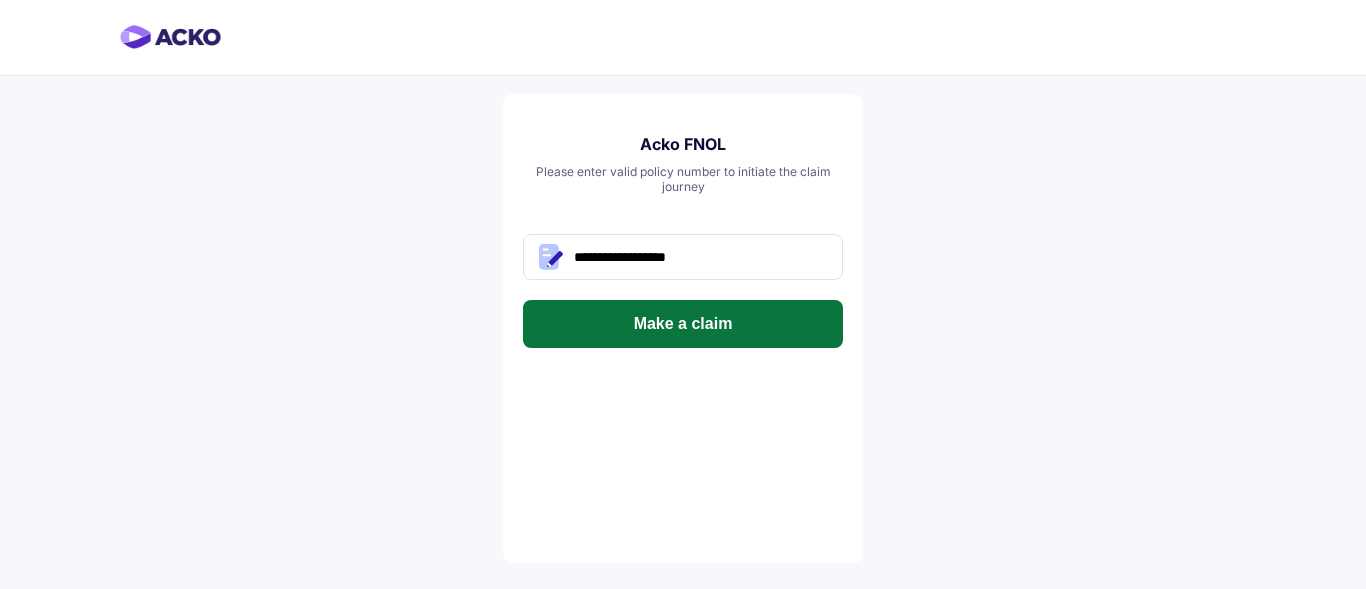 scroll, scrollTop: 0, scrollLeft: 0, axis: both 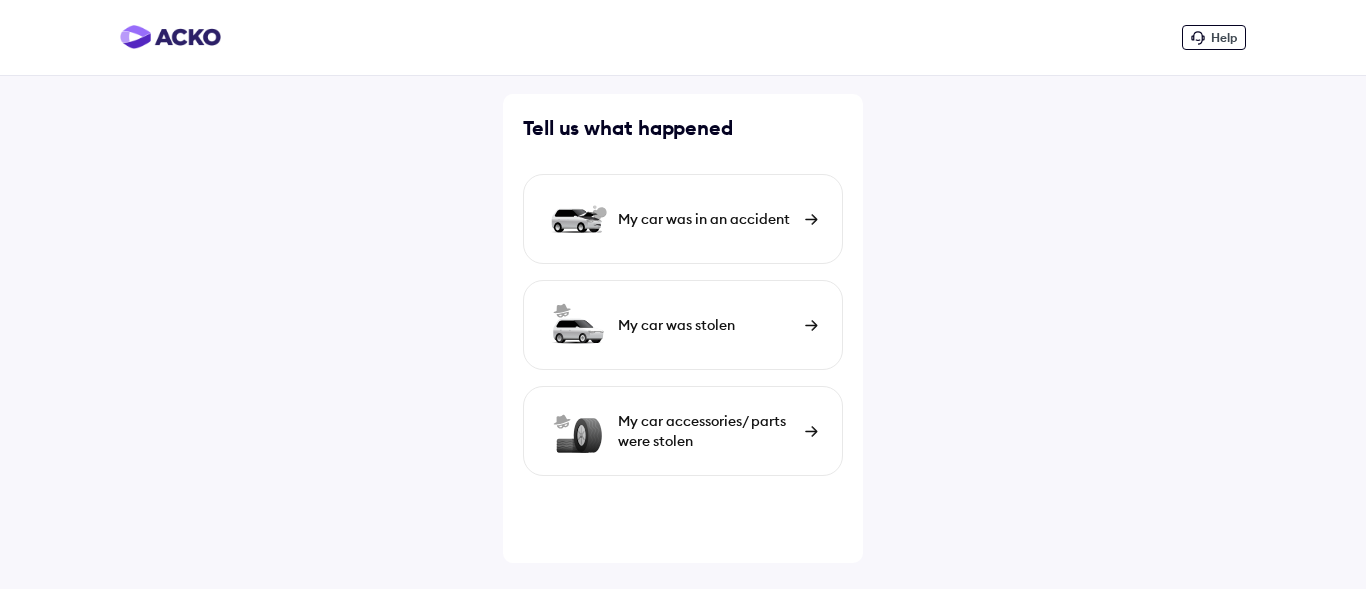 click on "My car was in an accident" at bounding box center [706, 219] 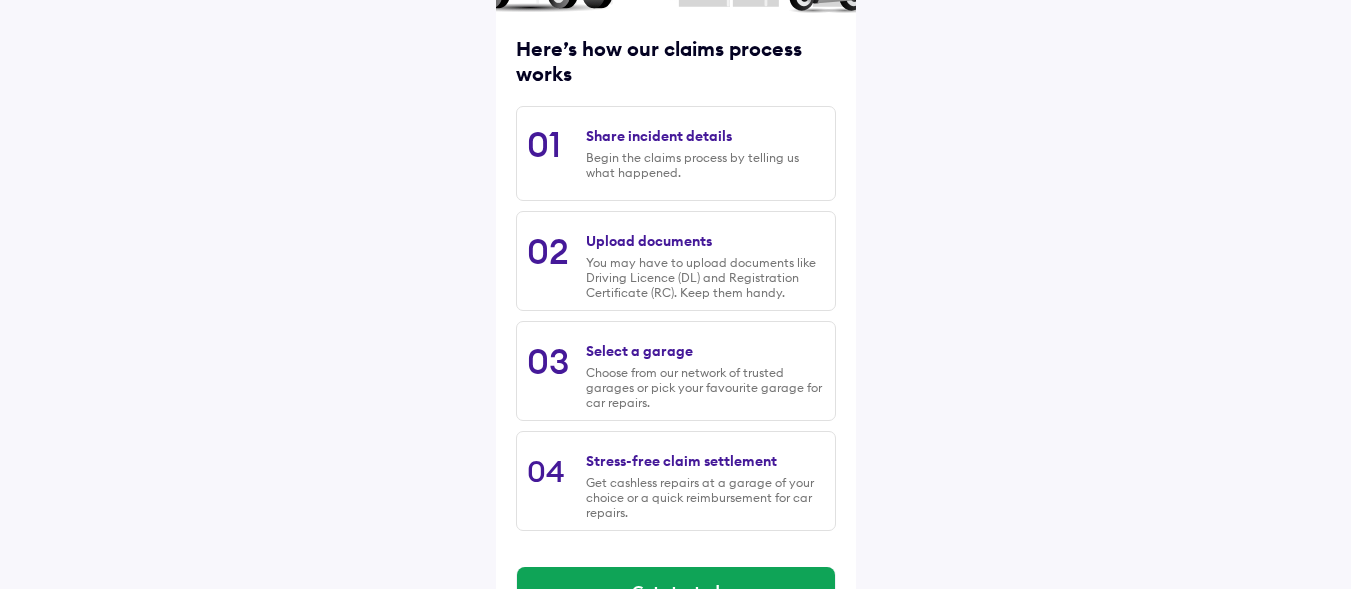 scroll, scrollTop: 307, scrollLeft: 0, axis: vertical 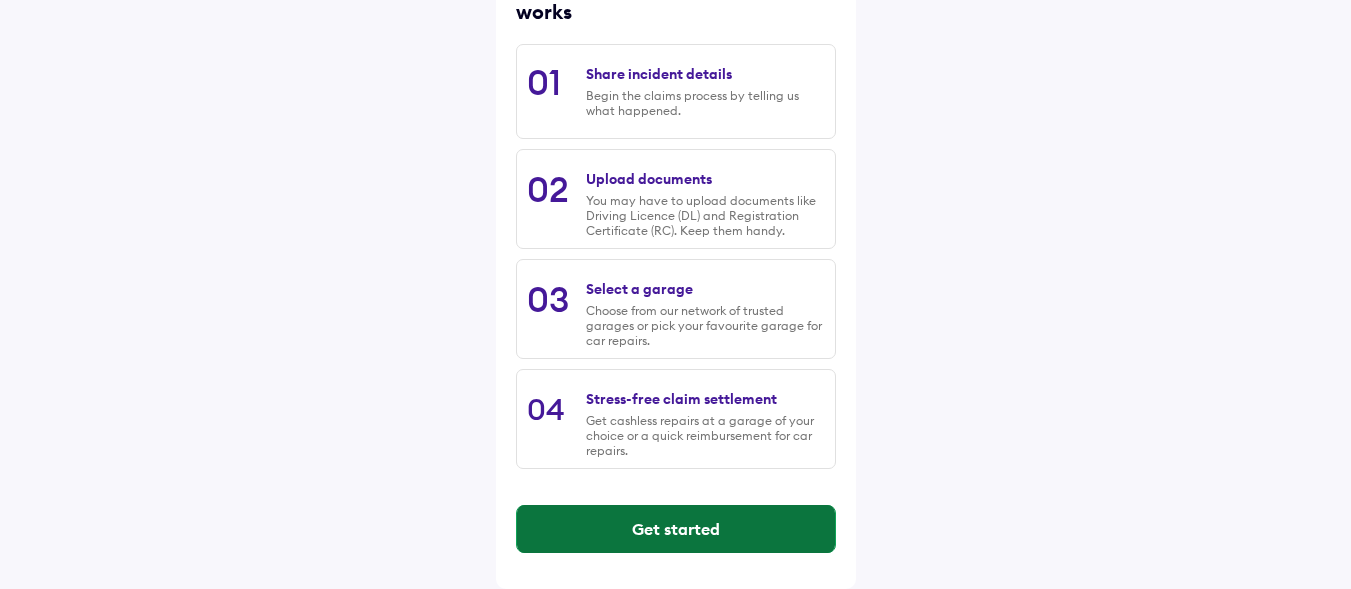 click on "Get started" at bounding box center (676, 529) 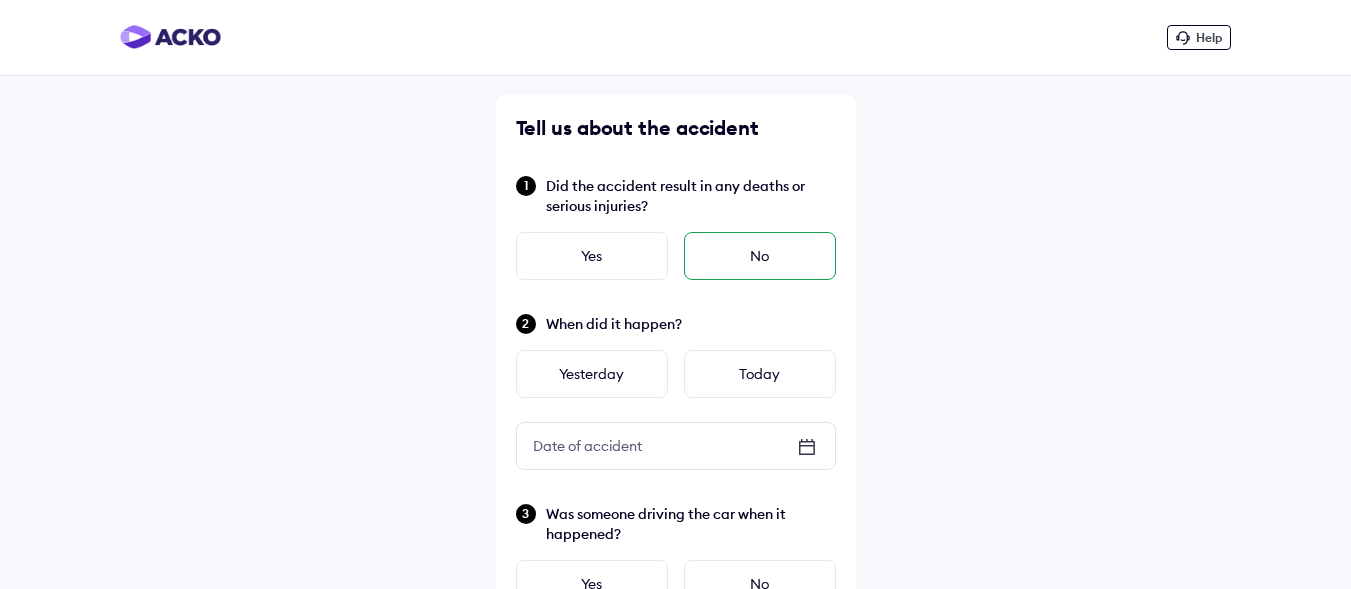 click on "No" at bounding box center [760, 256] 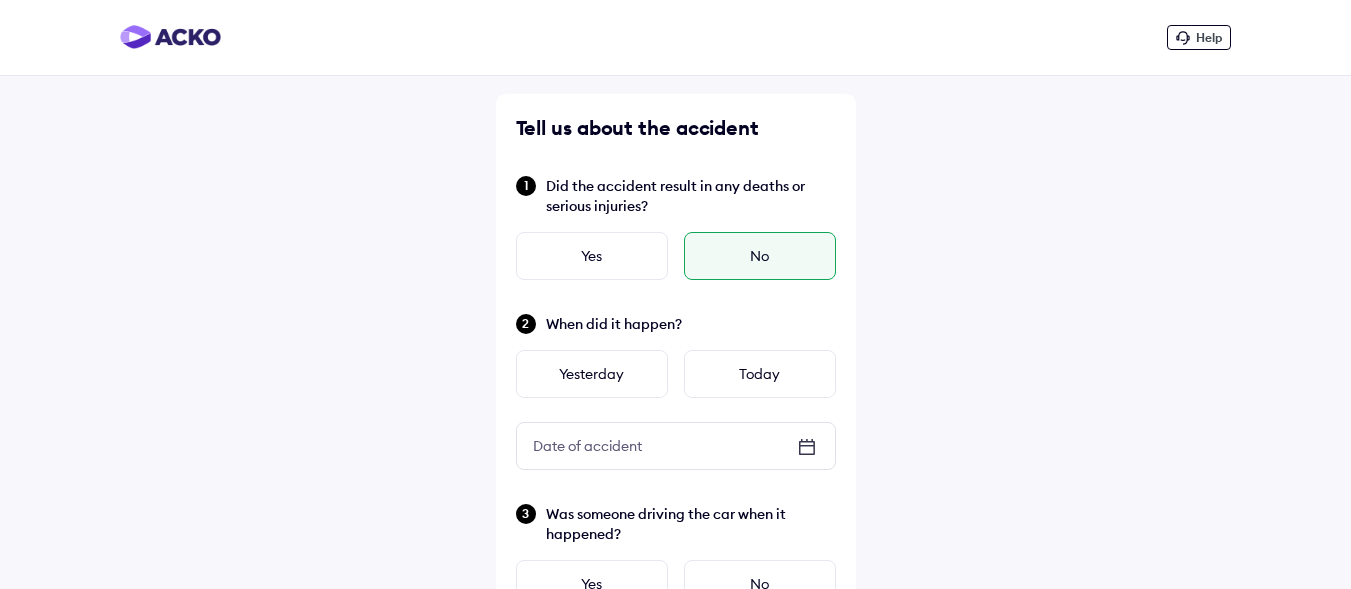 scroll, scrollTop: 100, scrollLeft: 0, axis: vertical 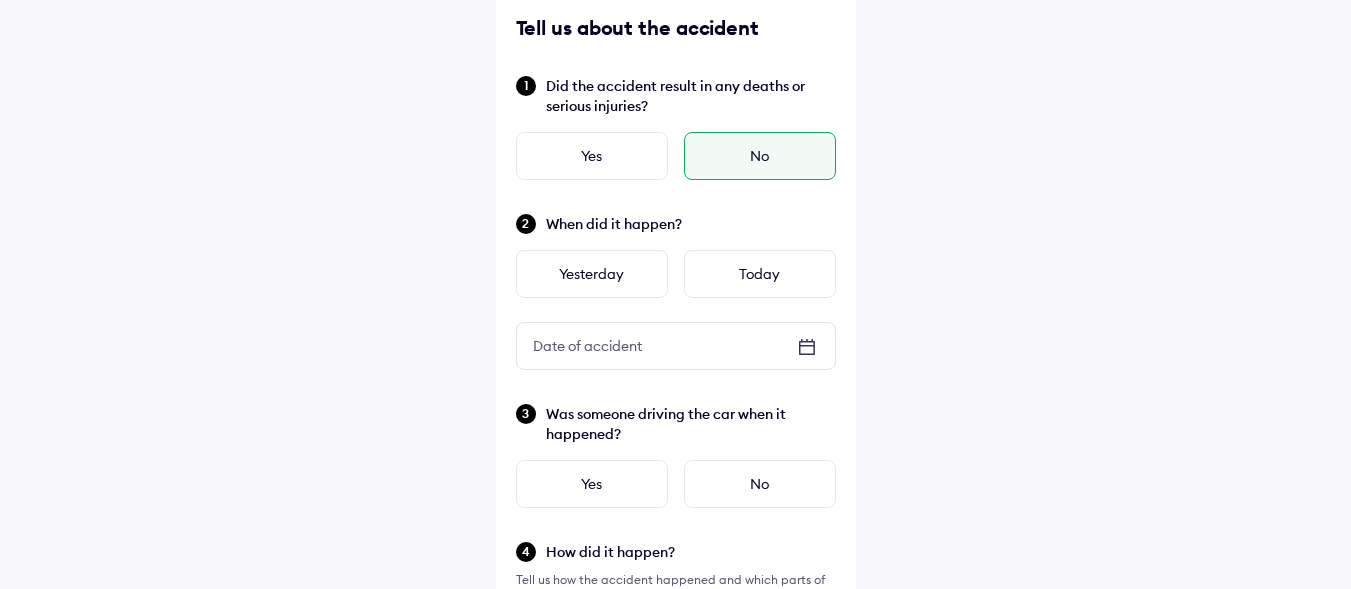 click 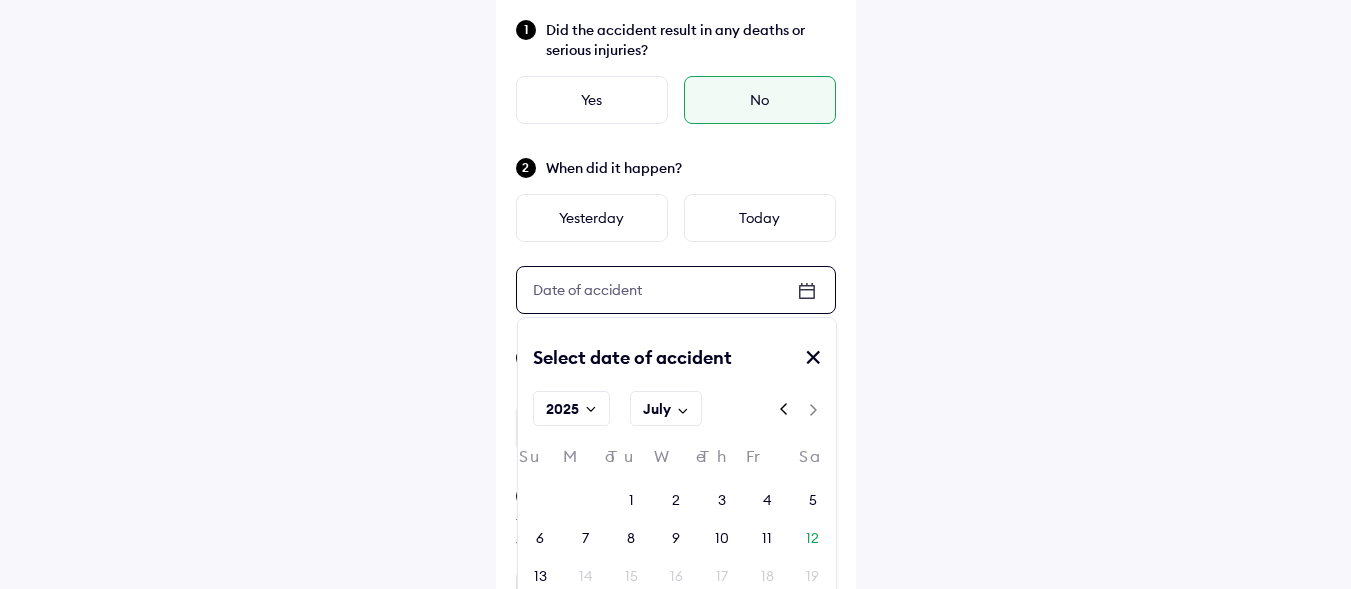 scroll, scrollTop: 300, scrollLeft: 0, axis: vertical 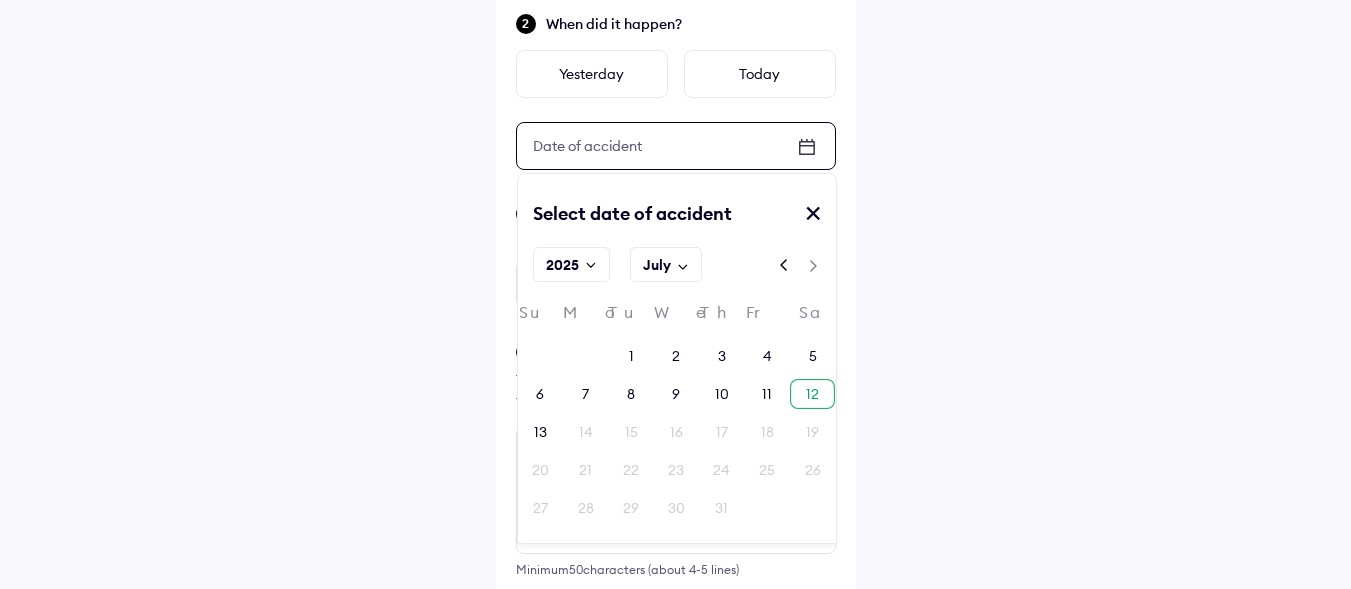 click on "12" at bounding box center [812, 394] 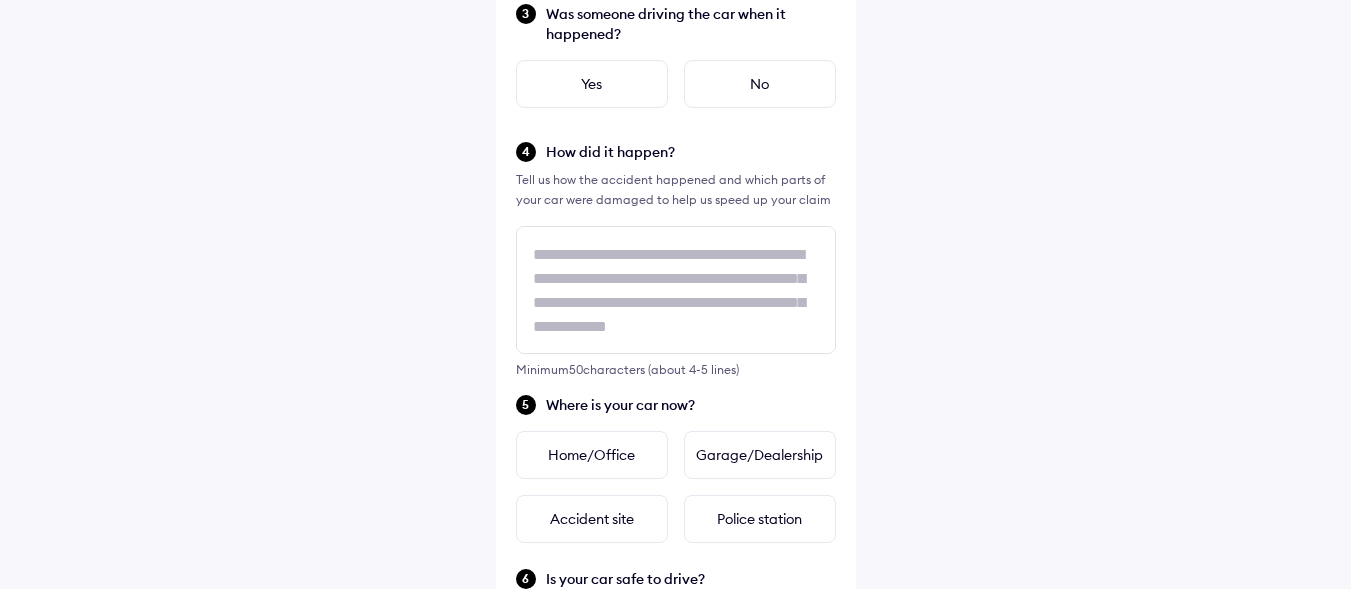 scroll, scrollTop: 400, scrollLeft: 0, axis: vertical 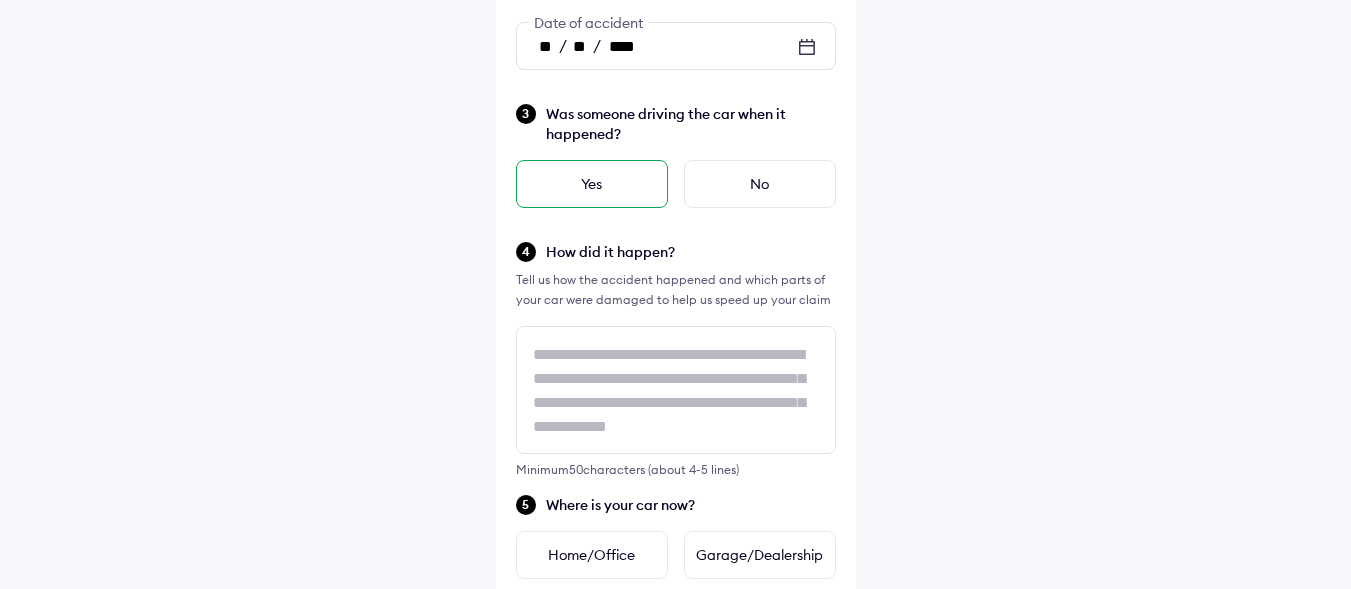 click on "Yes" at bounding box center [592, 184] 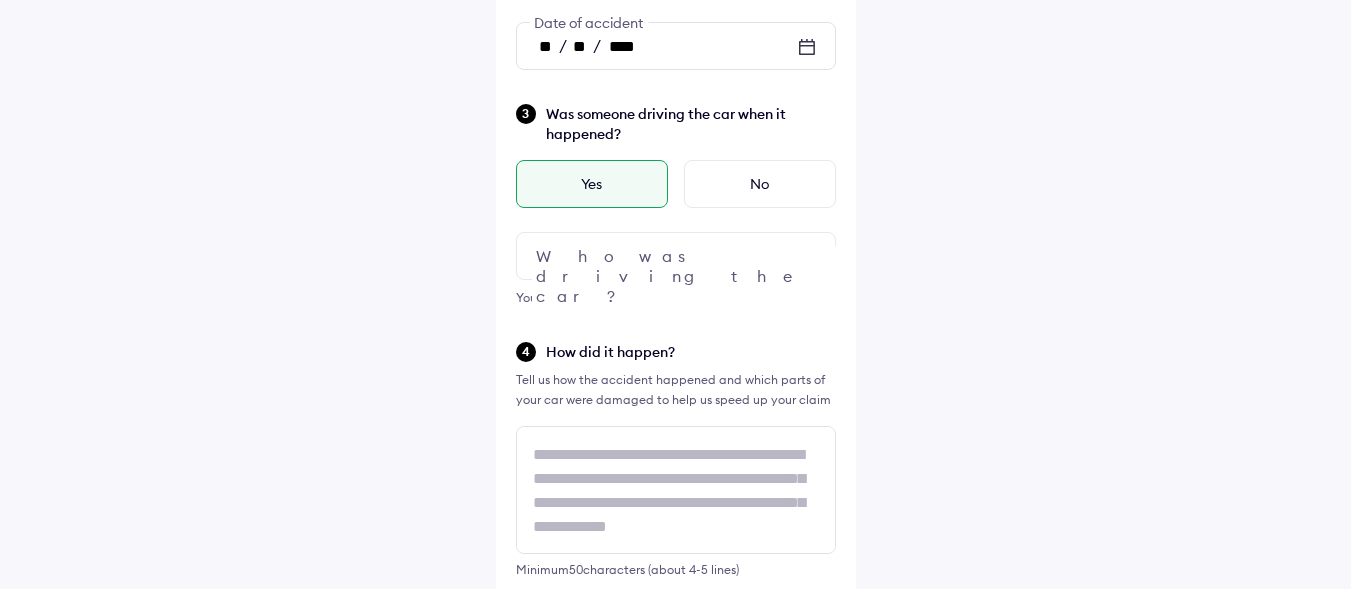 click at bounding box center (676, 256) 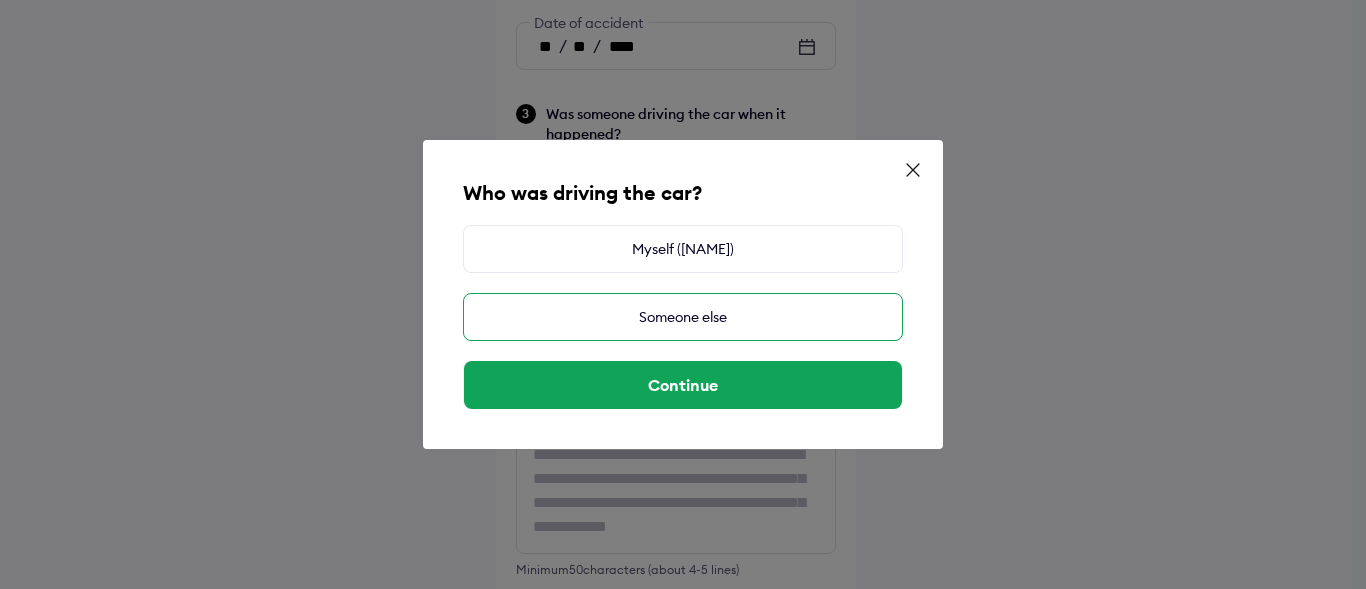click on "Someone else" at bounding box center [683, 317] 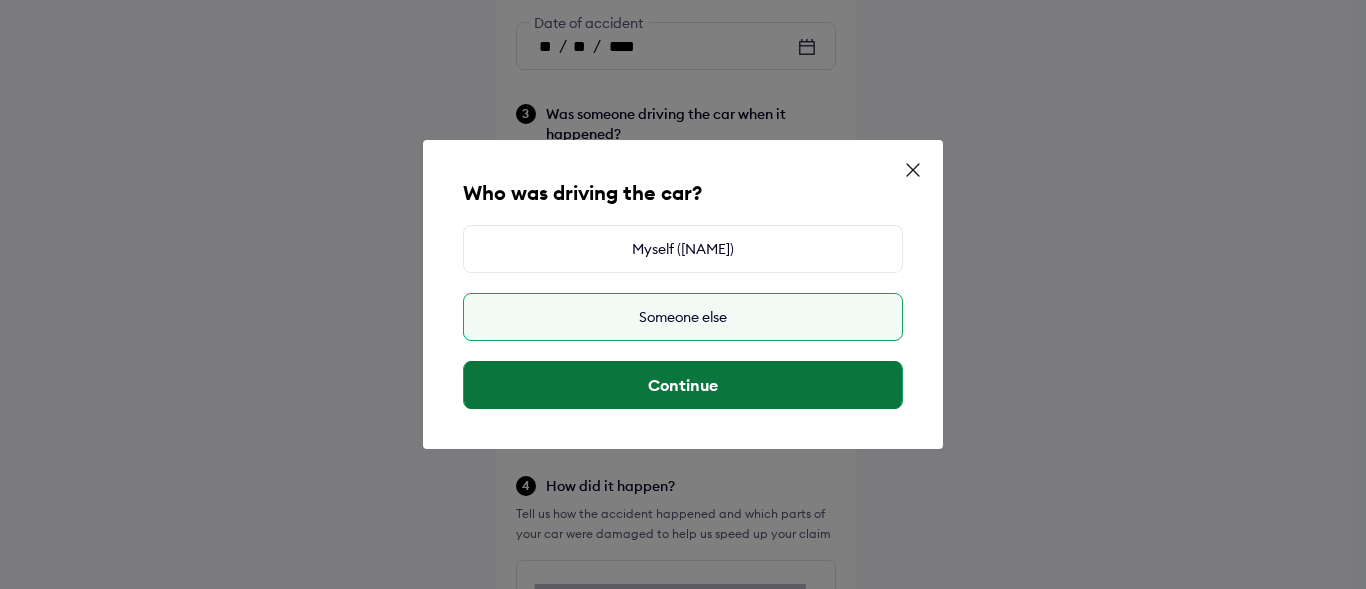 click on "Continue" at bounding box center [683, 385] 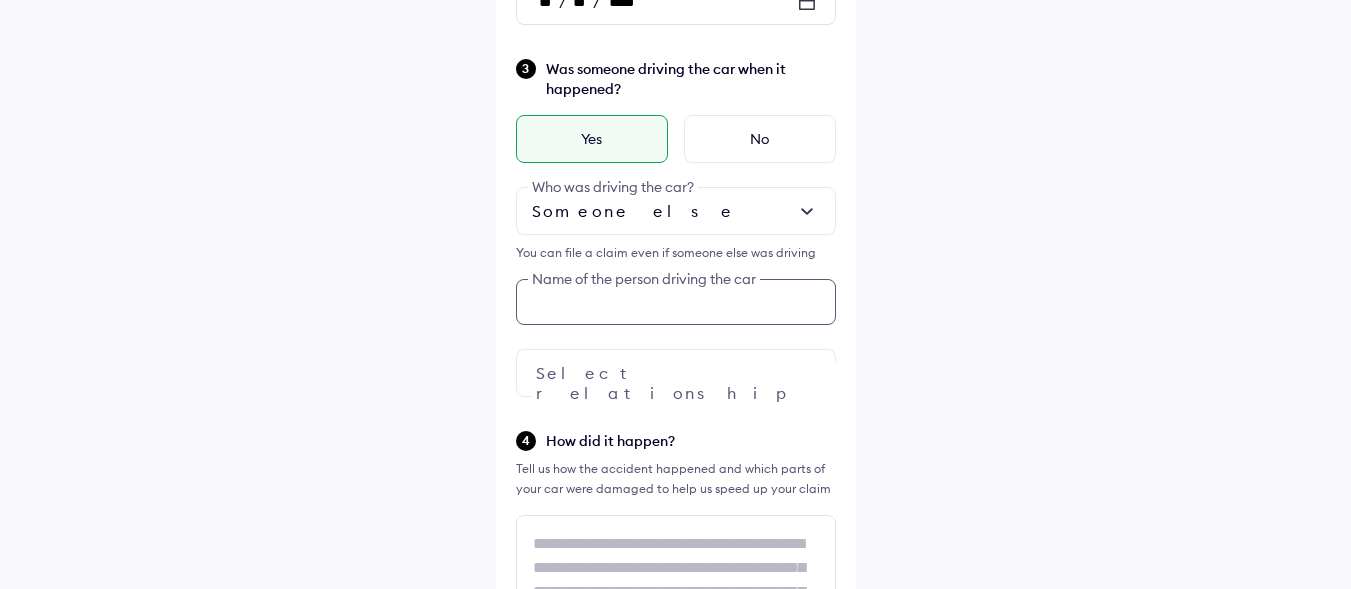 click on "Was someone driving the car when it happened? Yes No Someone else Who was driving the car? You can file a claim even if someone else was driving Name of the person driving the car Select relationship" at bounding box center (676, 227) 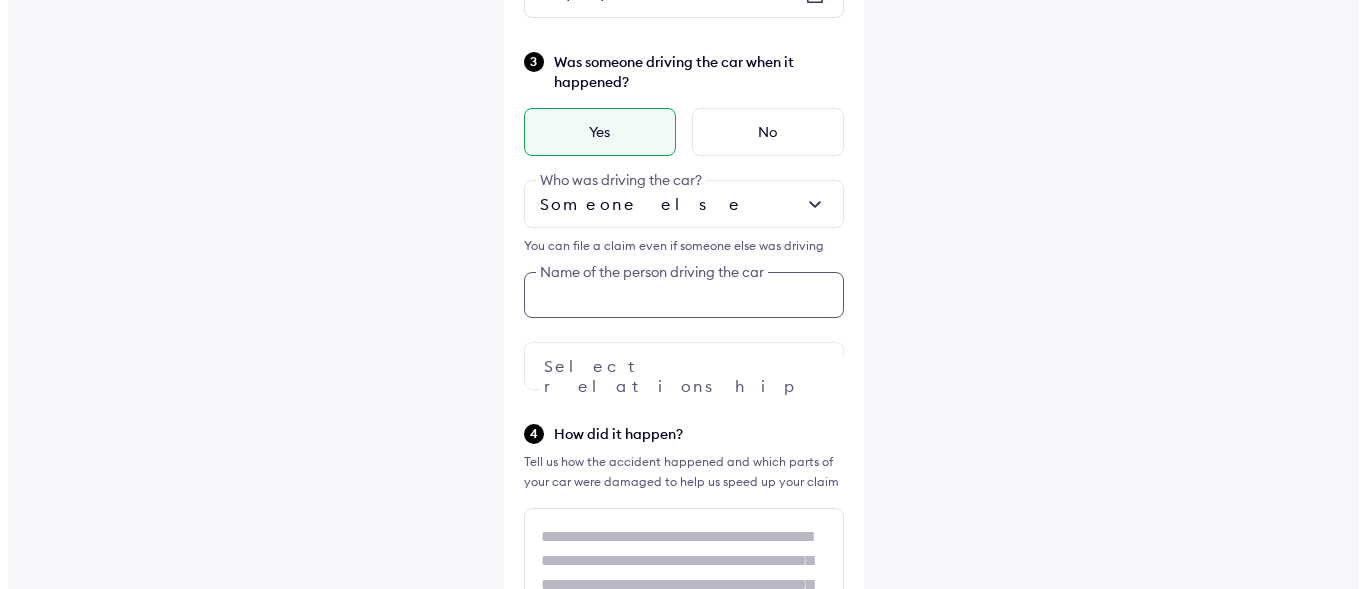 scroll, scrollTop: 453, scrollLeft: 0, axis: vertical 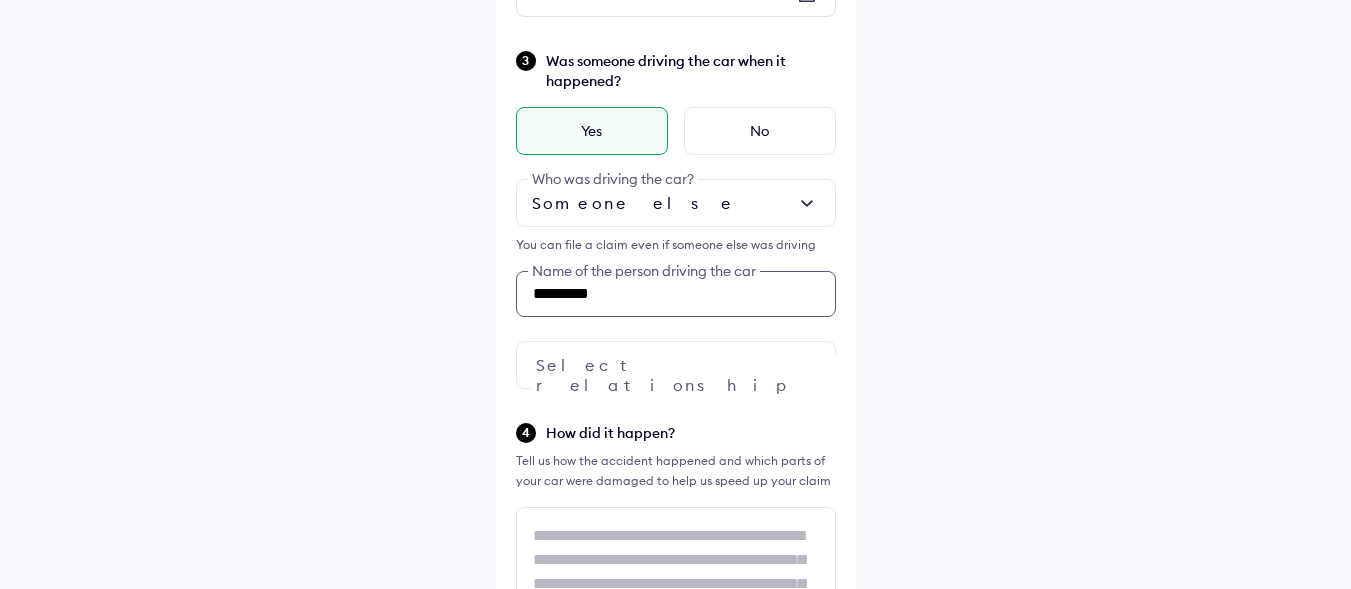 paste on "********" 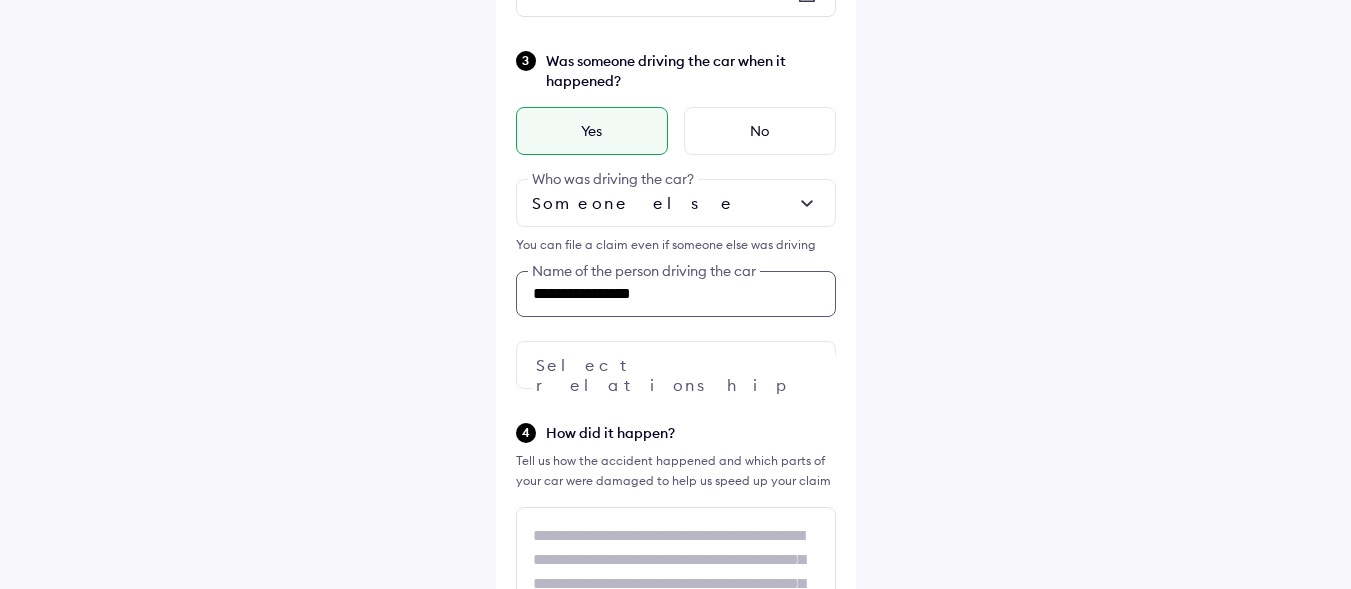 type on "**********" 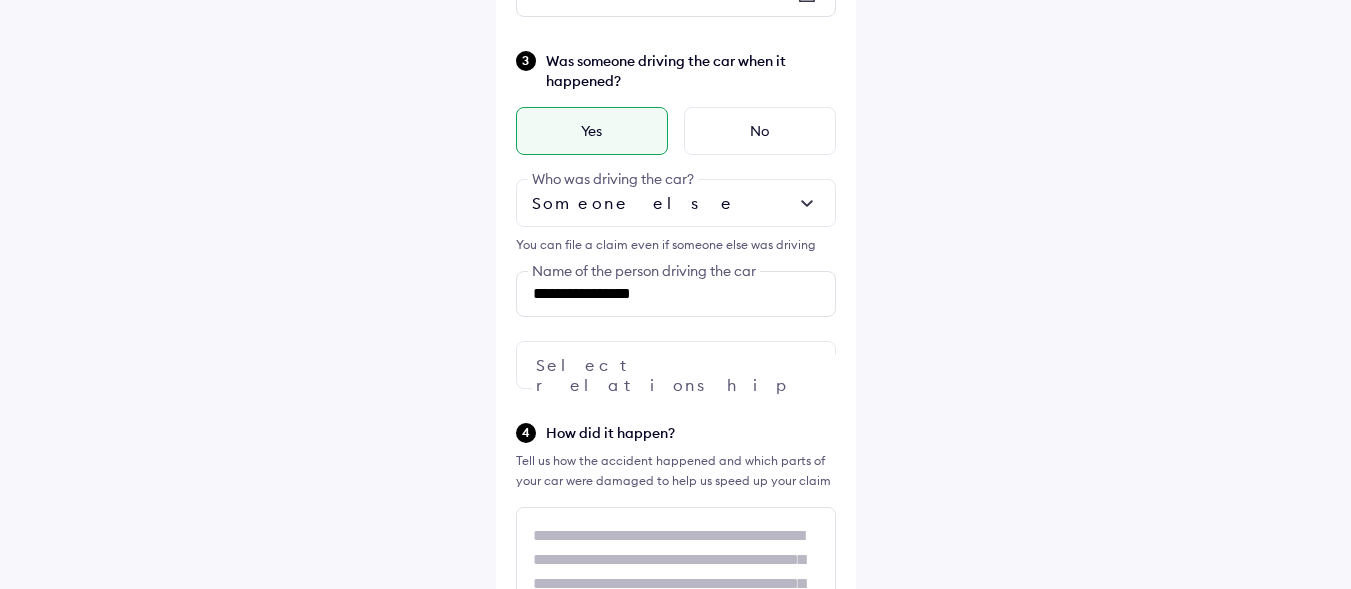 click at bounding box center [676, 365] 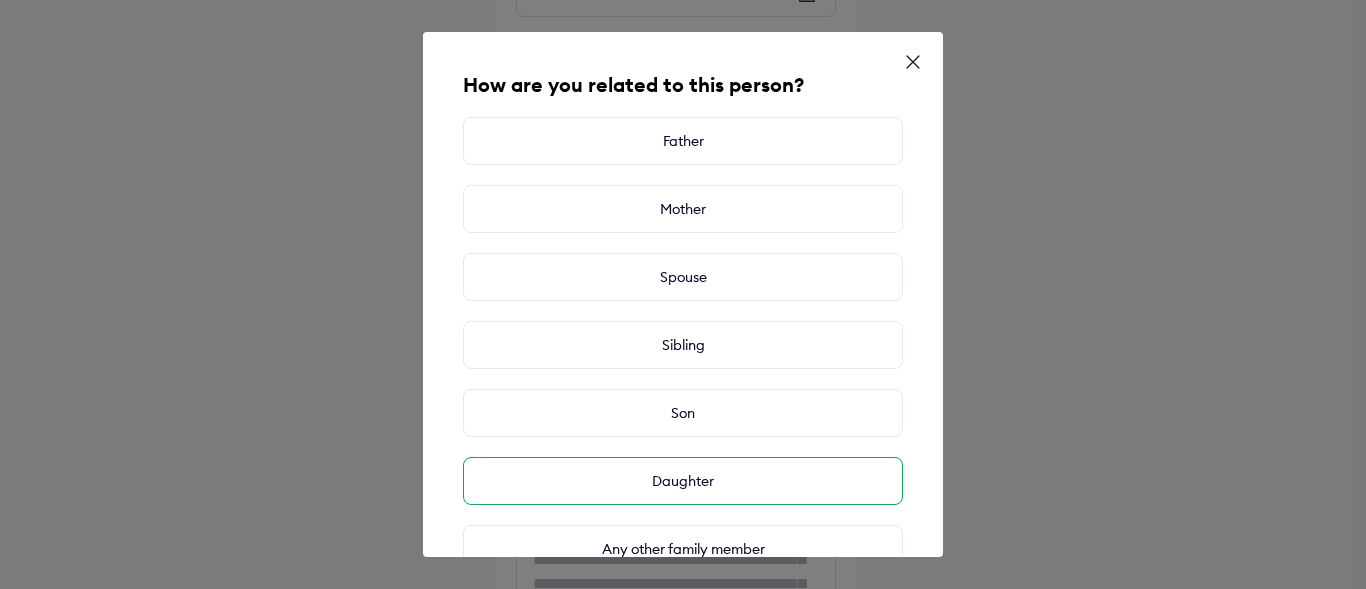 click on "Daughter" at bounding box center [683, 481] 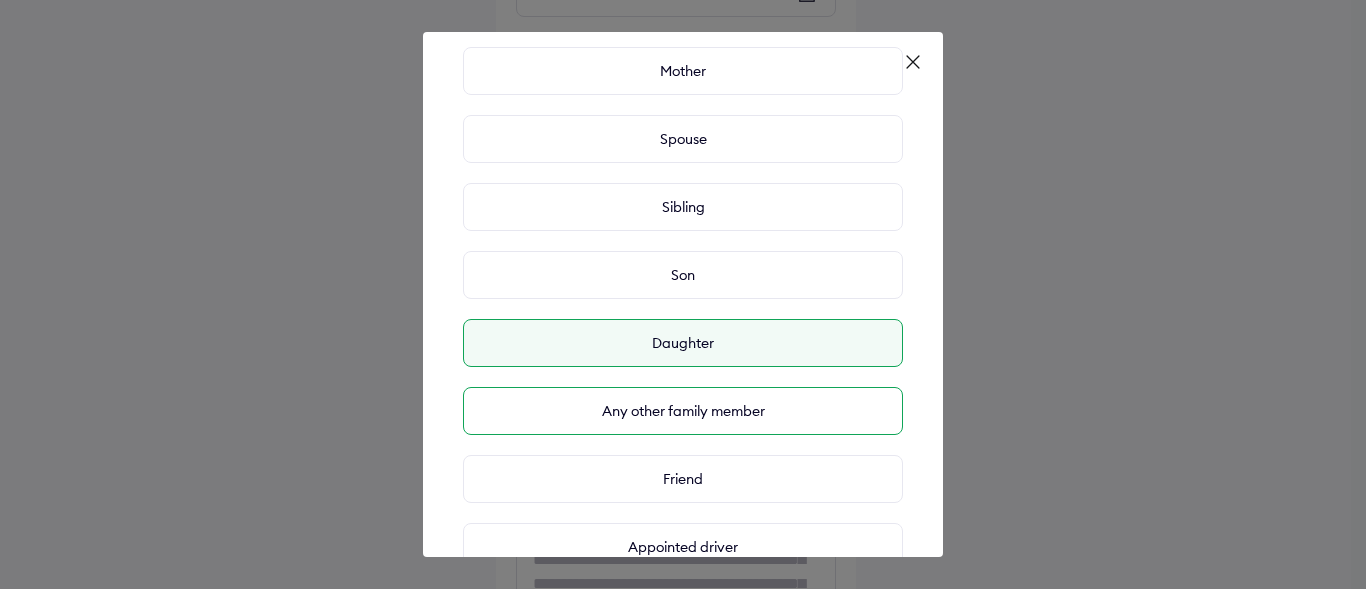 scroll, scrollTop: 200, scrollLeft: 0, axis: vertical 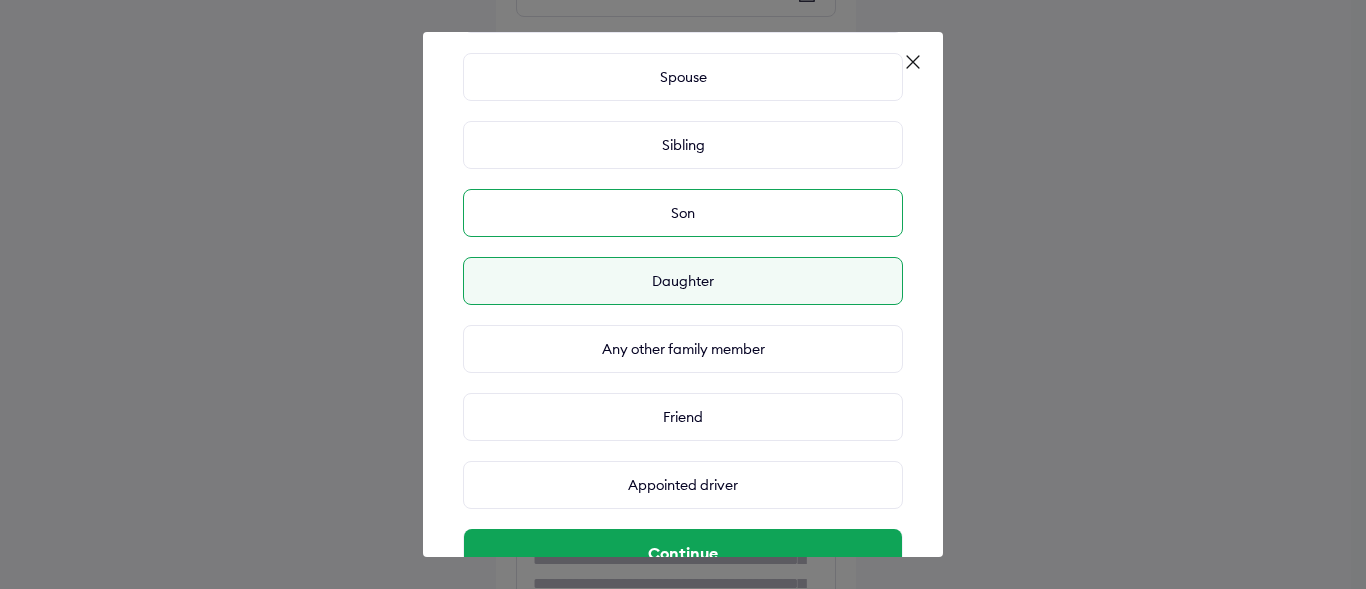 click on "Son" at bounding box center [683, 213] 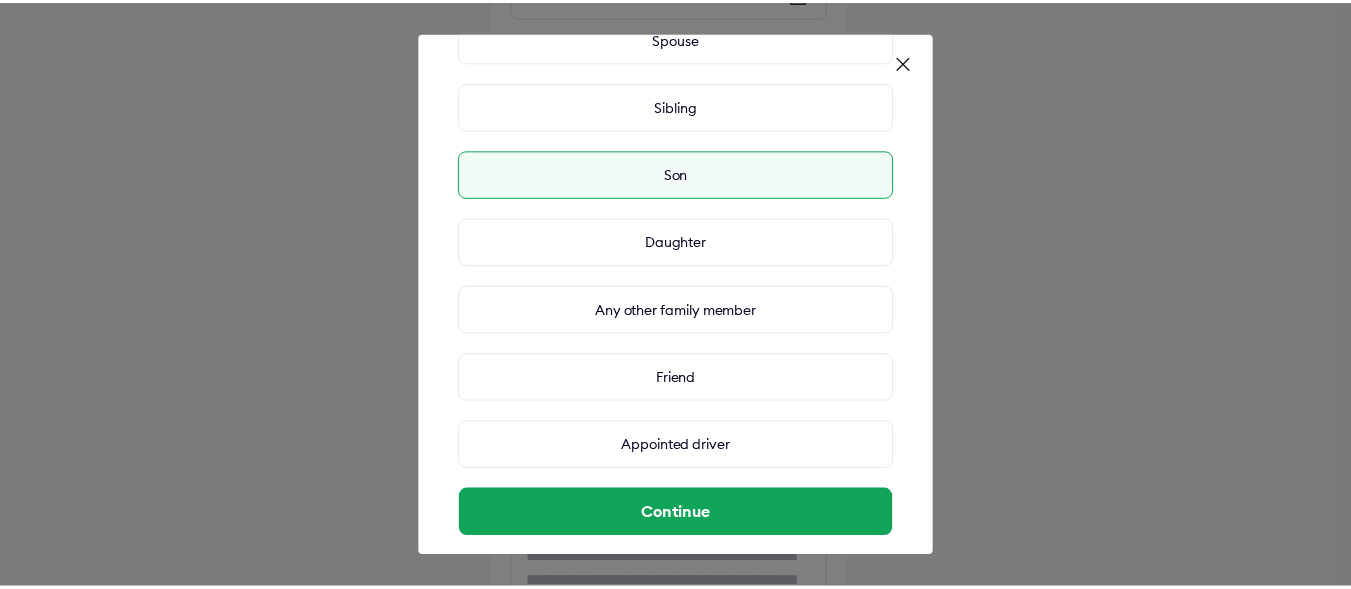 scroll, scrollTop: 260, scrollLeft: 0, axis: vertical 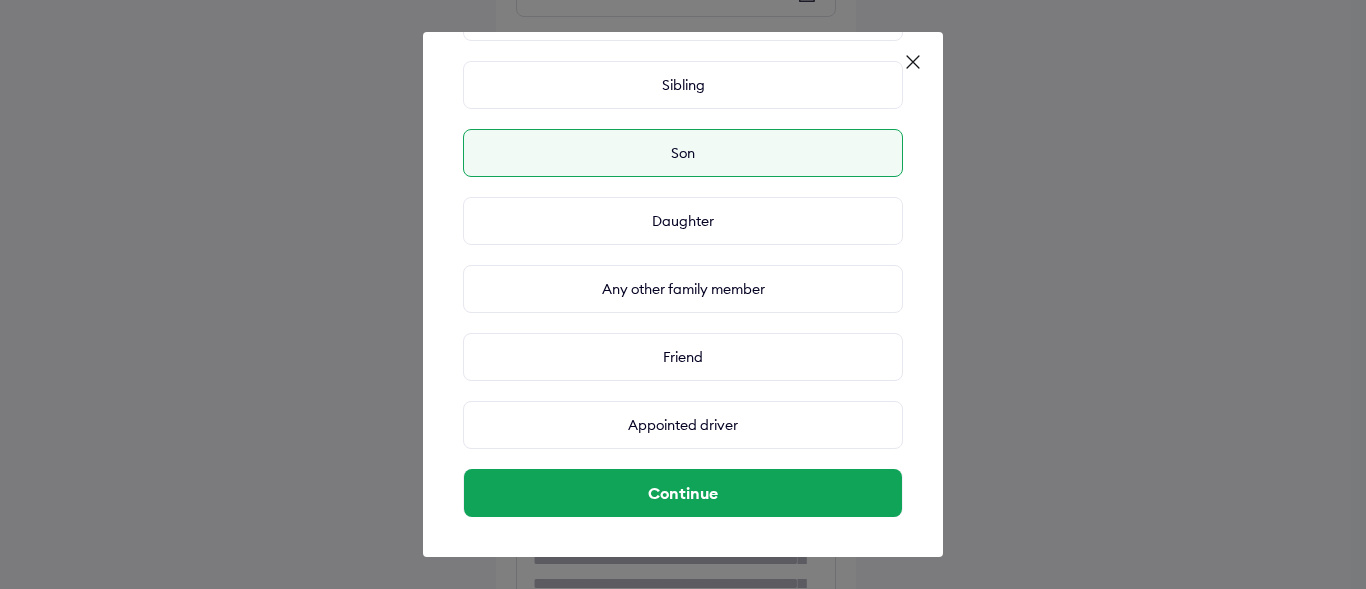 click on "Continue" at bounding box center [683, 493] 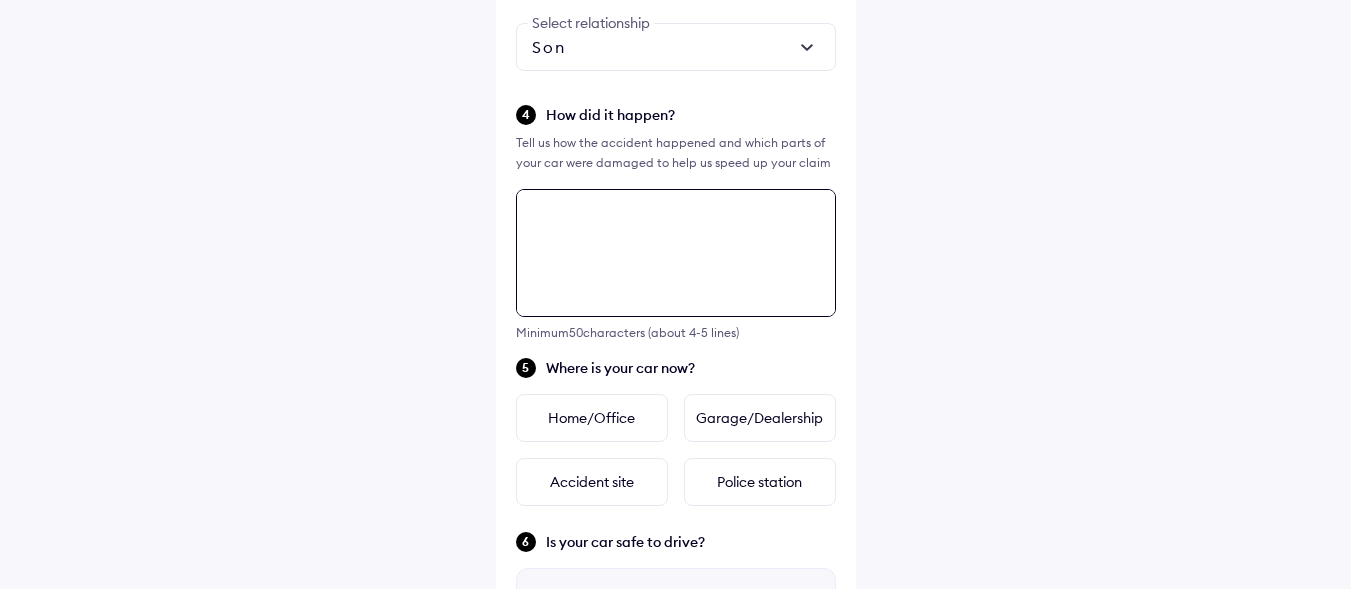 click on "Minimum  50  characters (about 4-5 lines)" at bounding box center [676, 264] 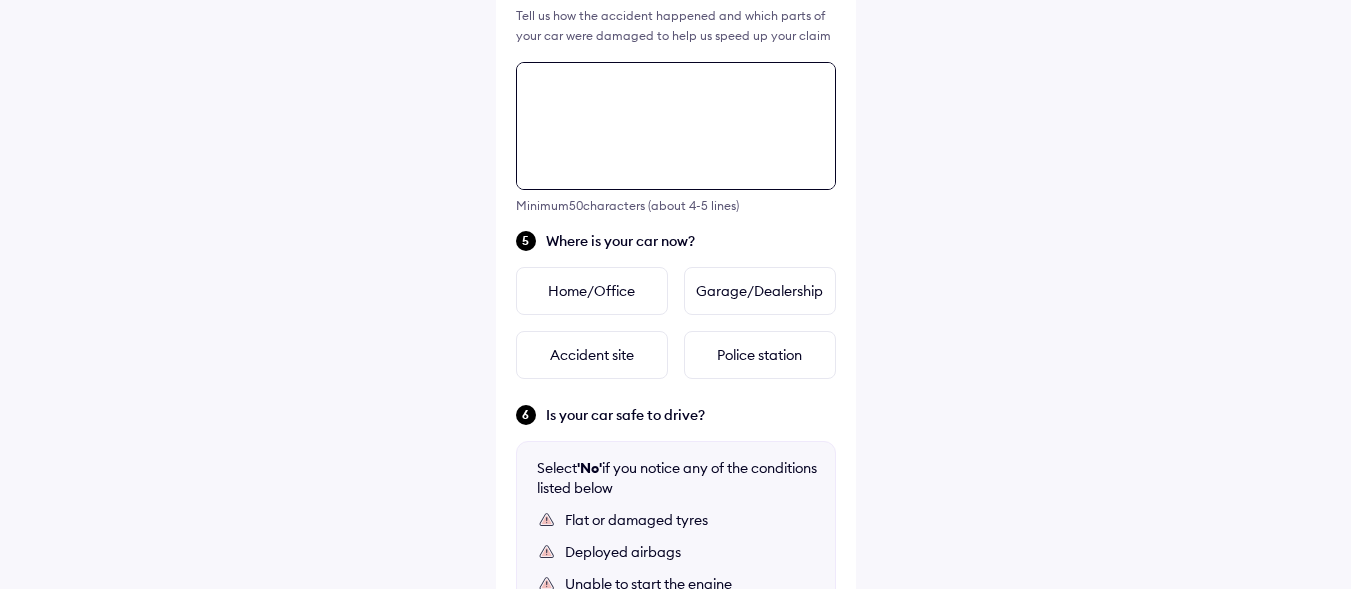 scroll, scrollTop: 760, scrollLeft: 0, axis: vertical 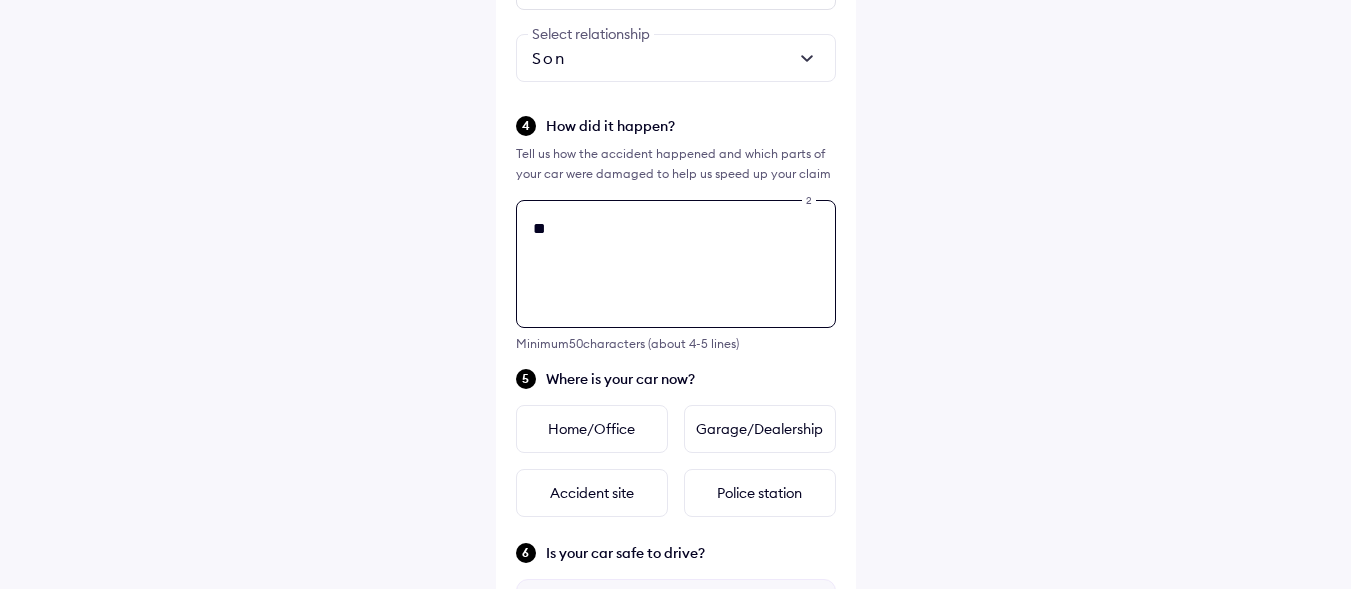 type on "*" 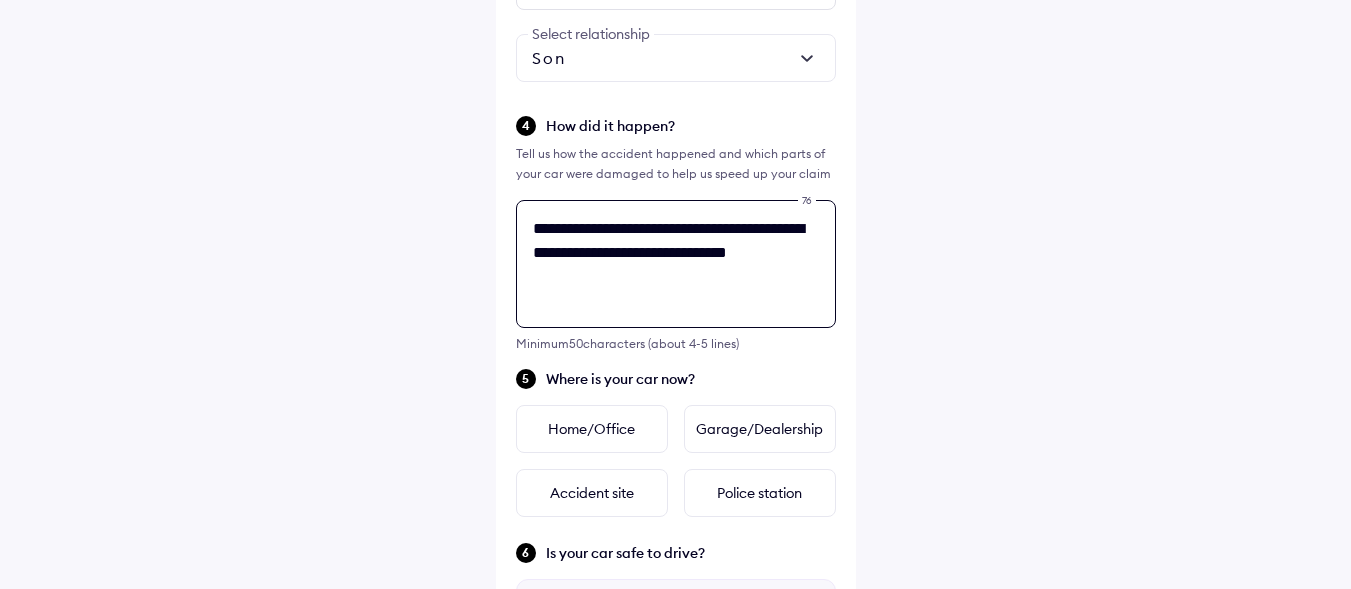 click on "**********" at bounding box center [676, 264] 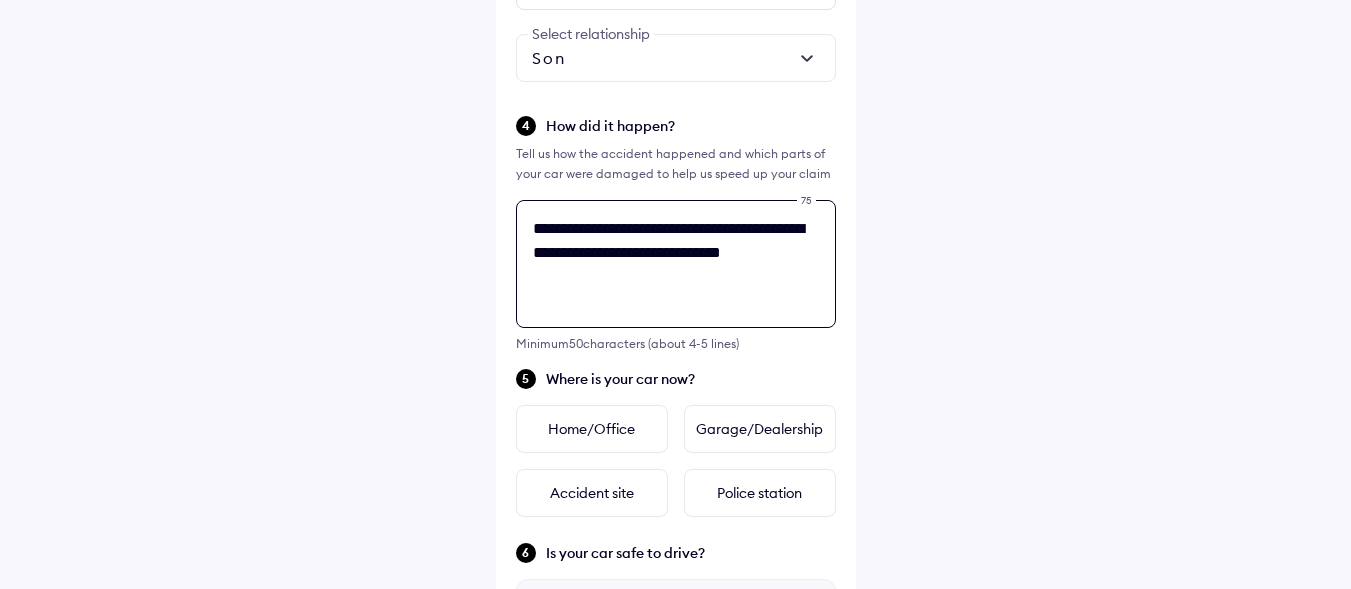 click on "**********" at bounding box center [676, 264] 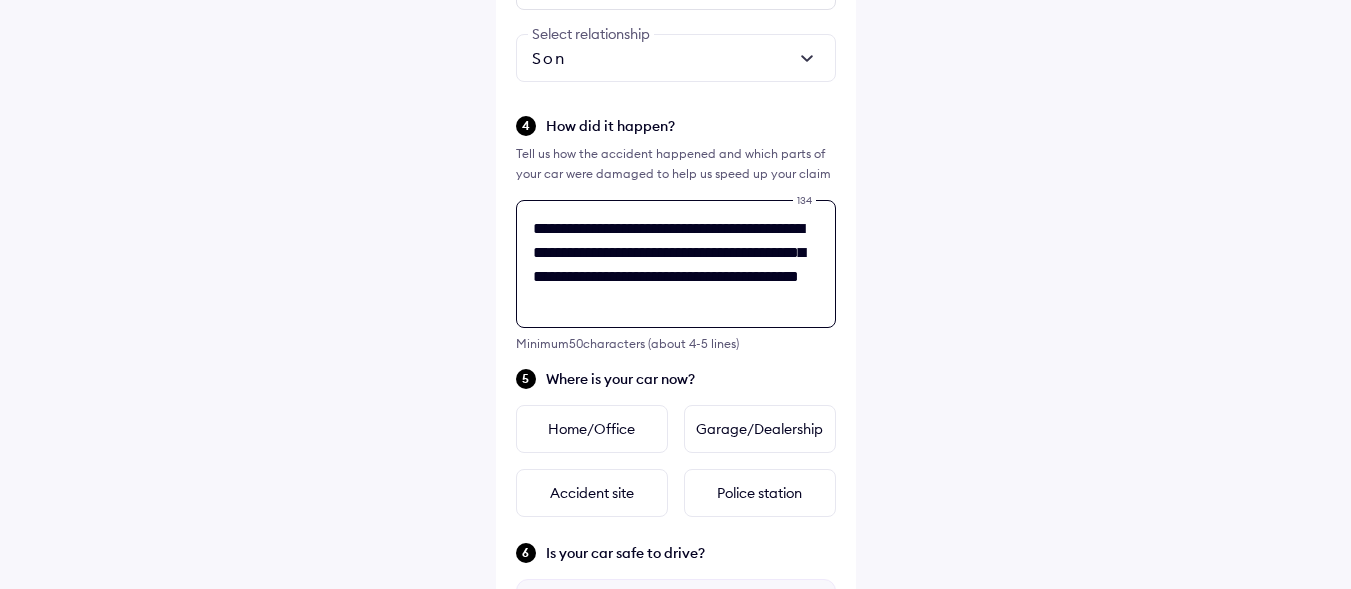click on "**********" at bounding box center [676, 264] 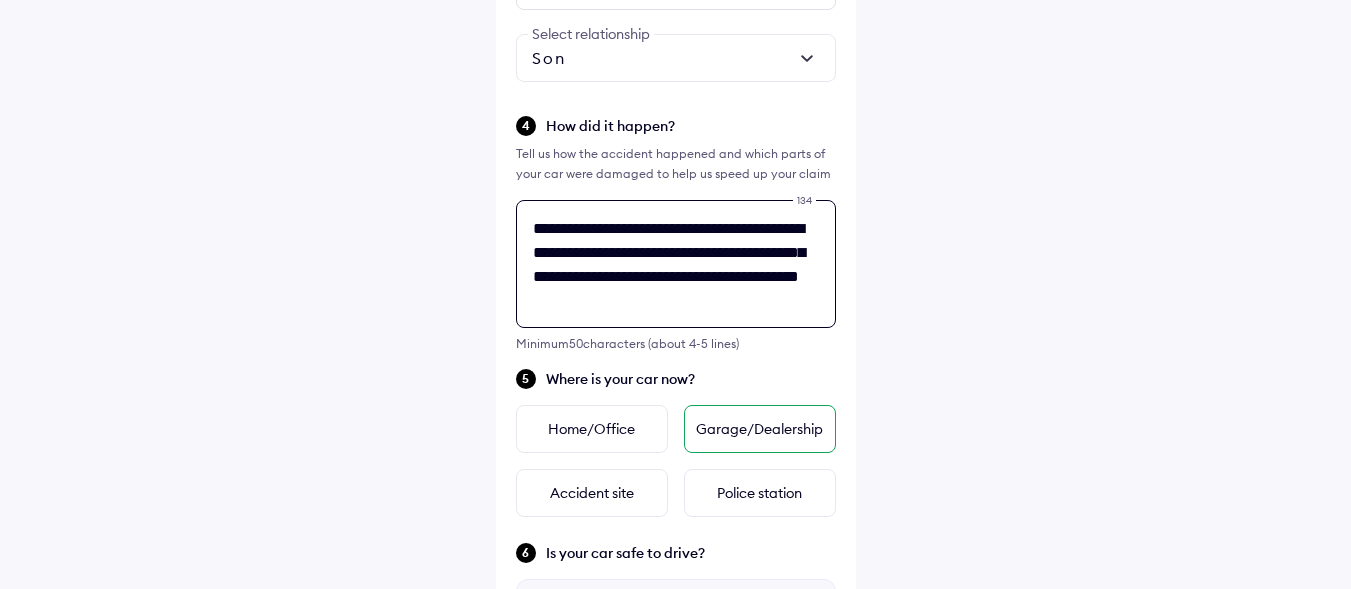 type on "**********" 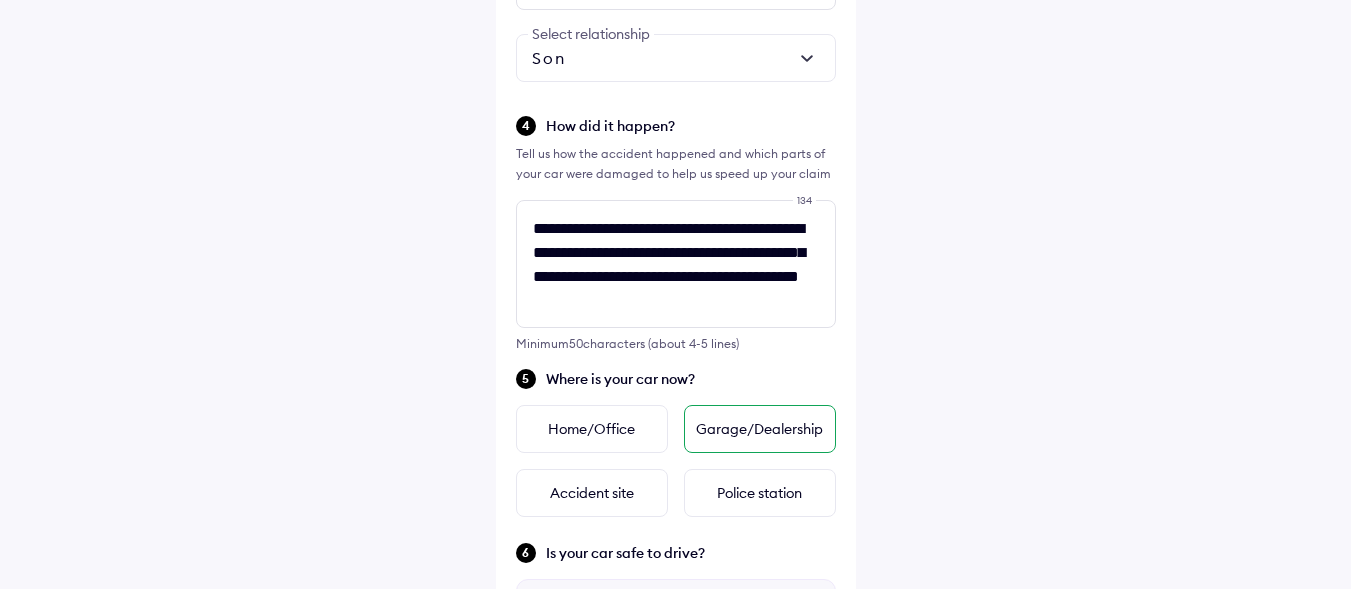 click on "Garage/Dealership" at bounding box center [760, 429] 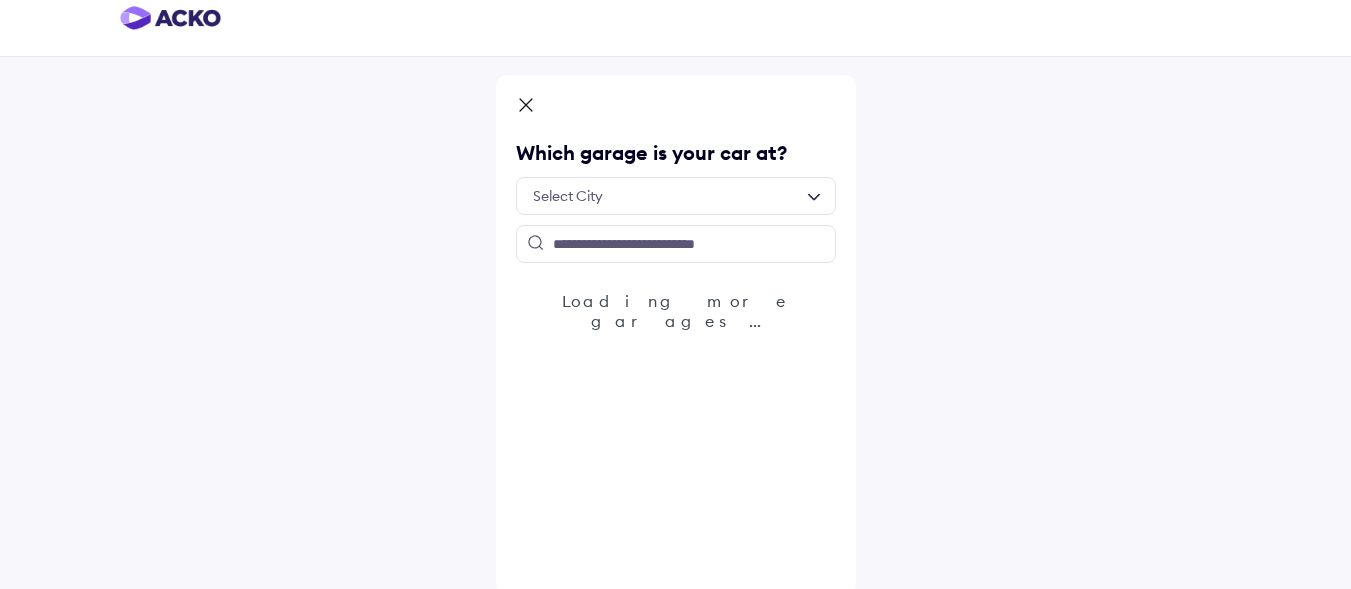 scroll, scrollTop: 24, scrollLeft: 0, axis: vertical 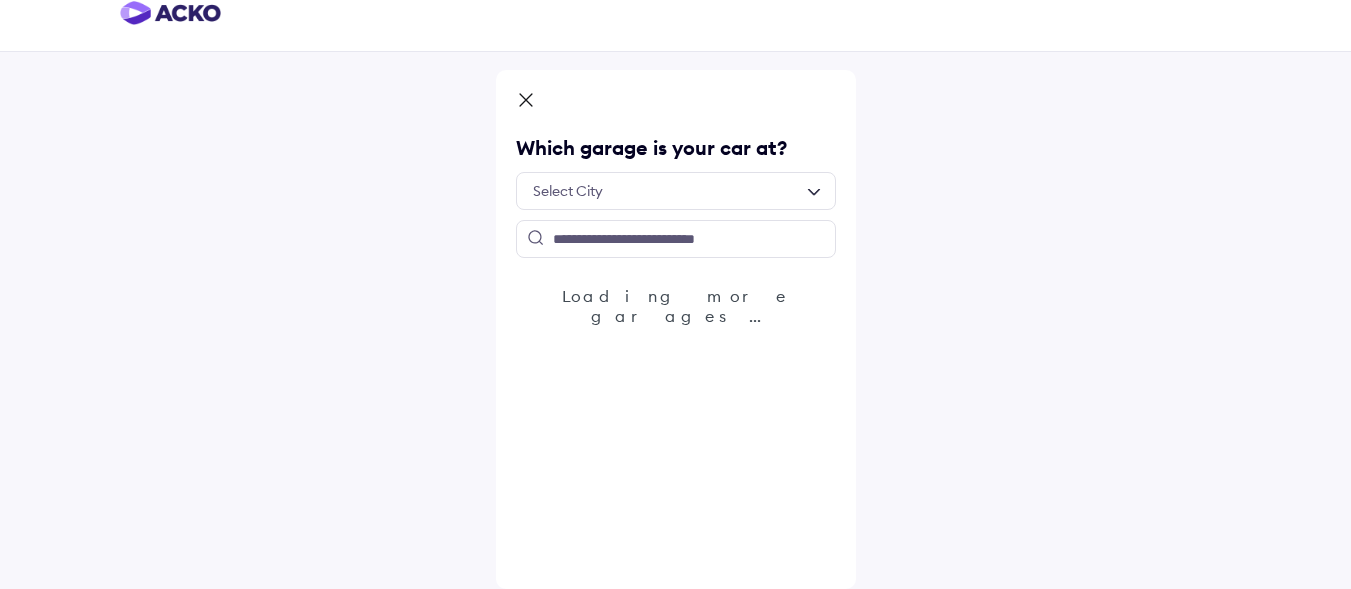 click at bounding box center [676, 191] 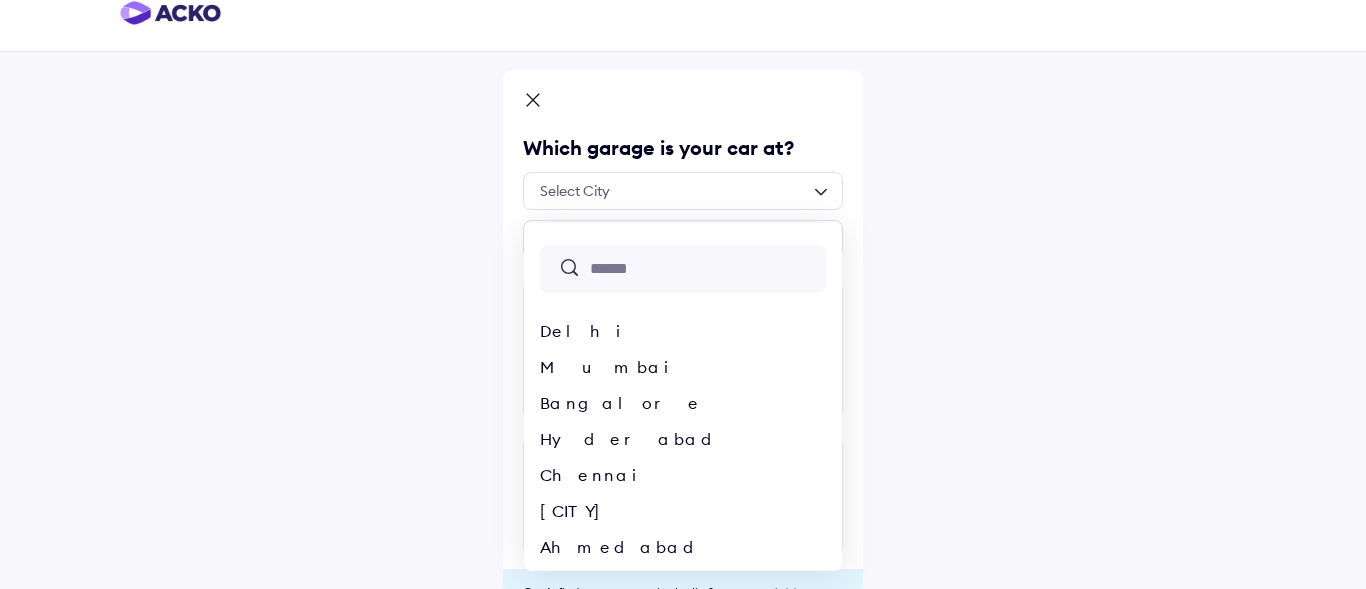 click on "Can’t find your garage in the list?" at bounding box center (618, 592) 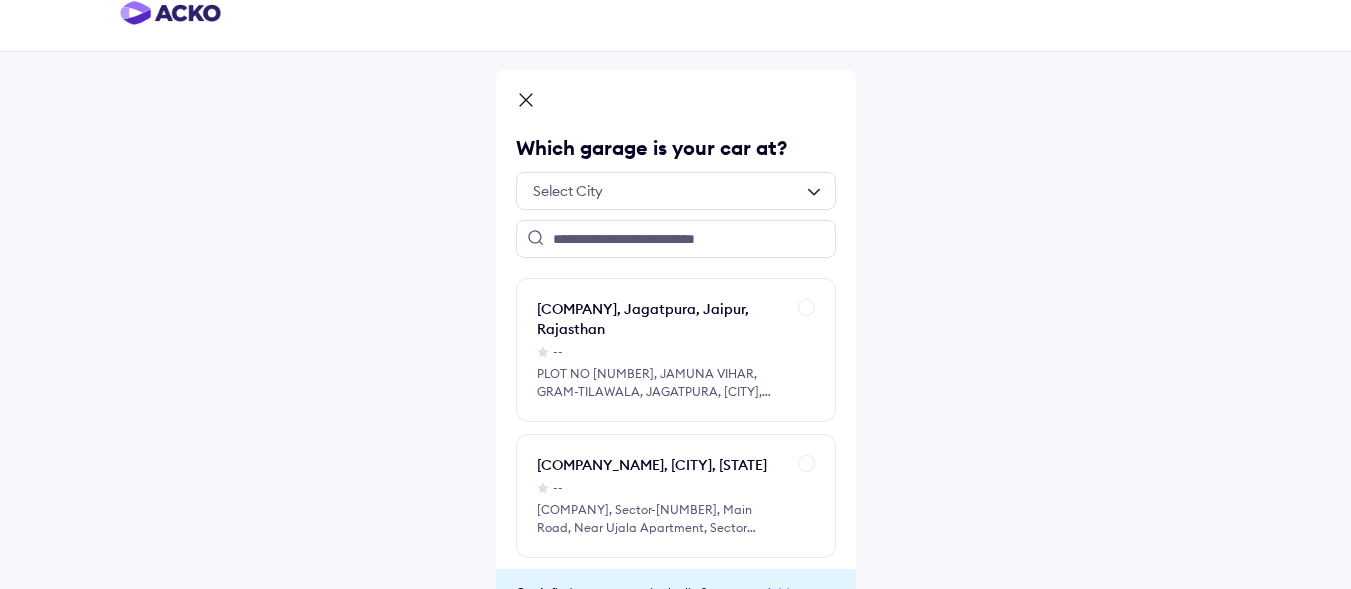 click at bounding box center (676, 191) 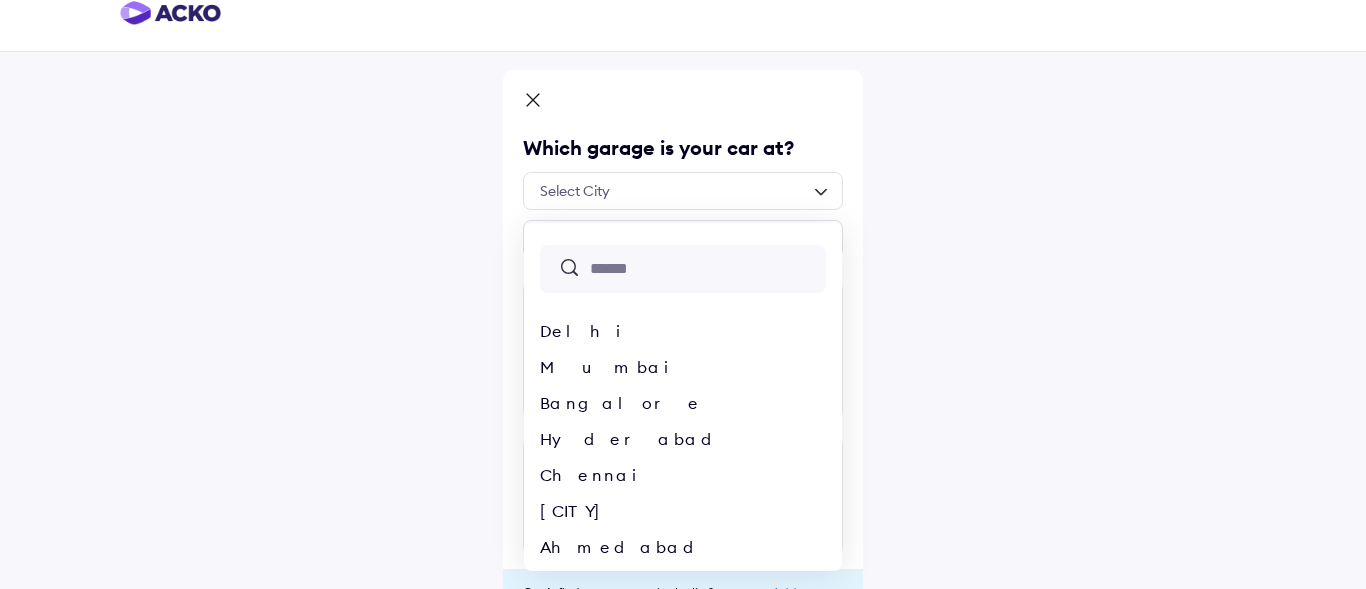click at bounding box center (706, 269) 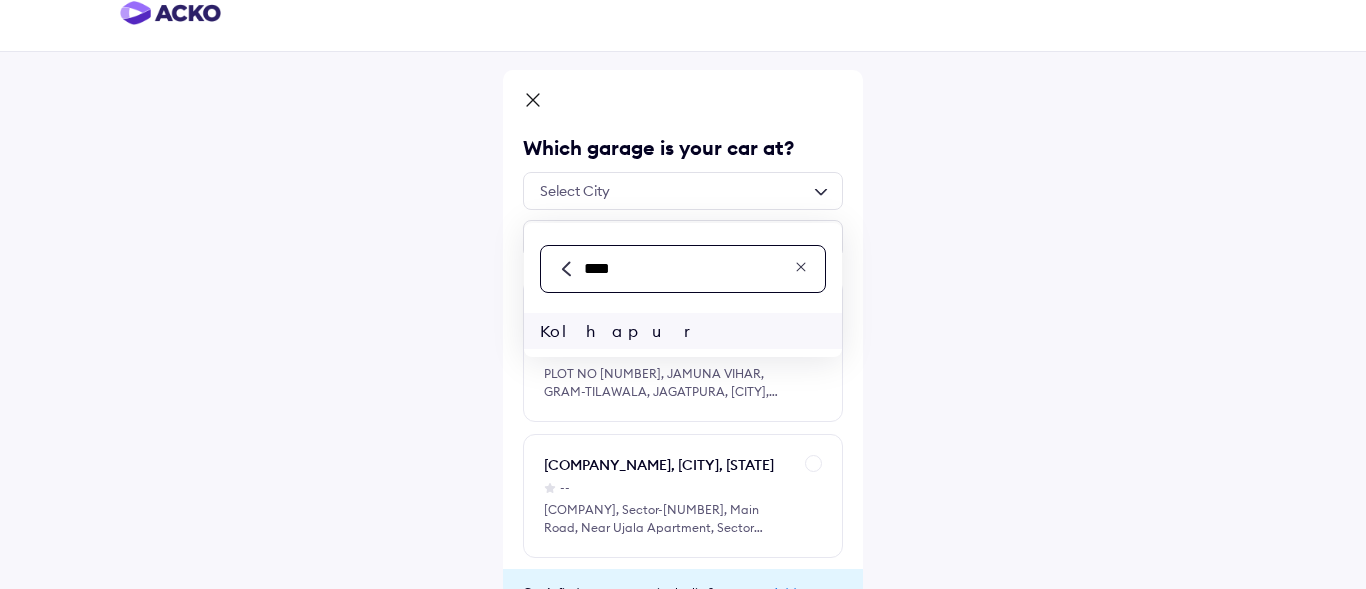 type on "****" 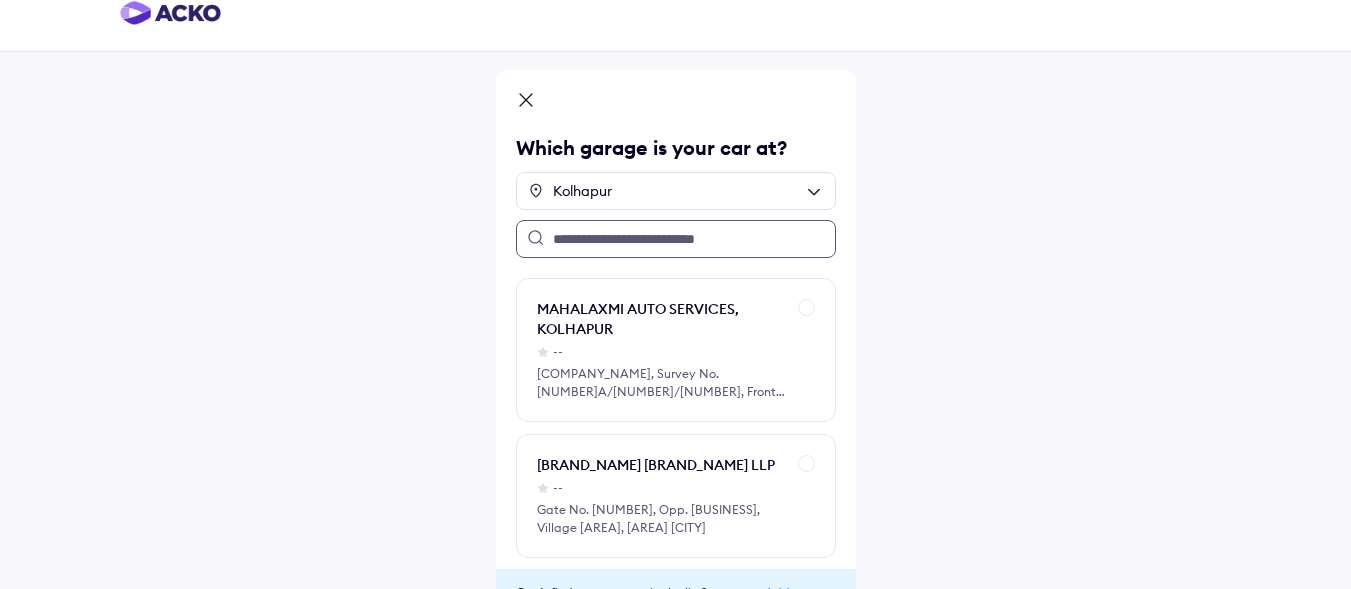 click at bounding box center (676, 239) 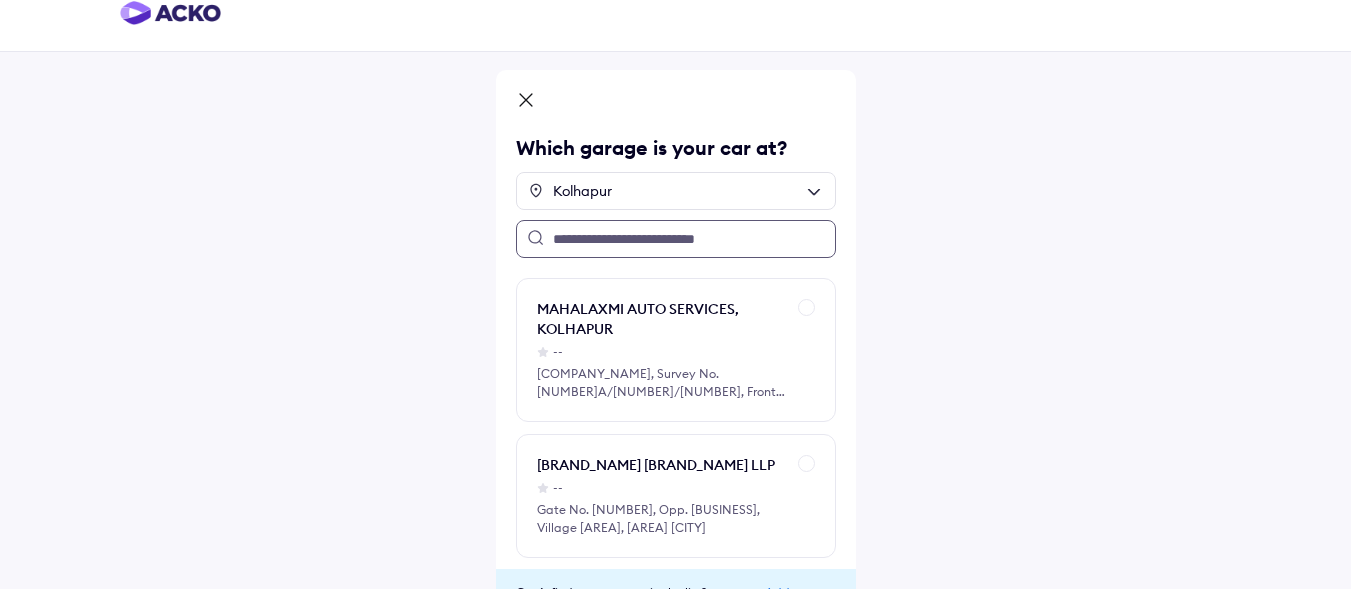 click at bounding box center [676, 239] 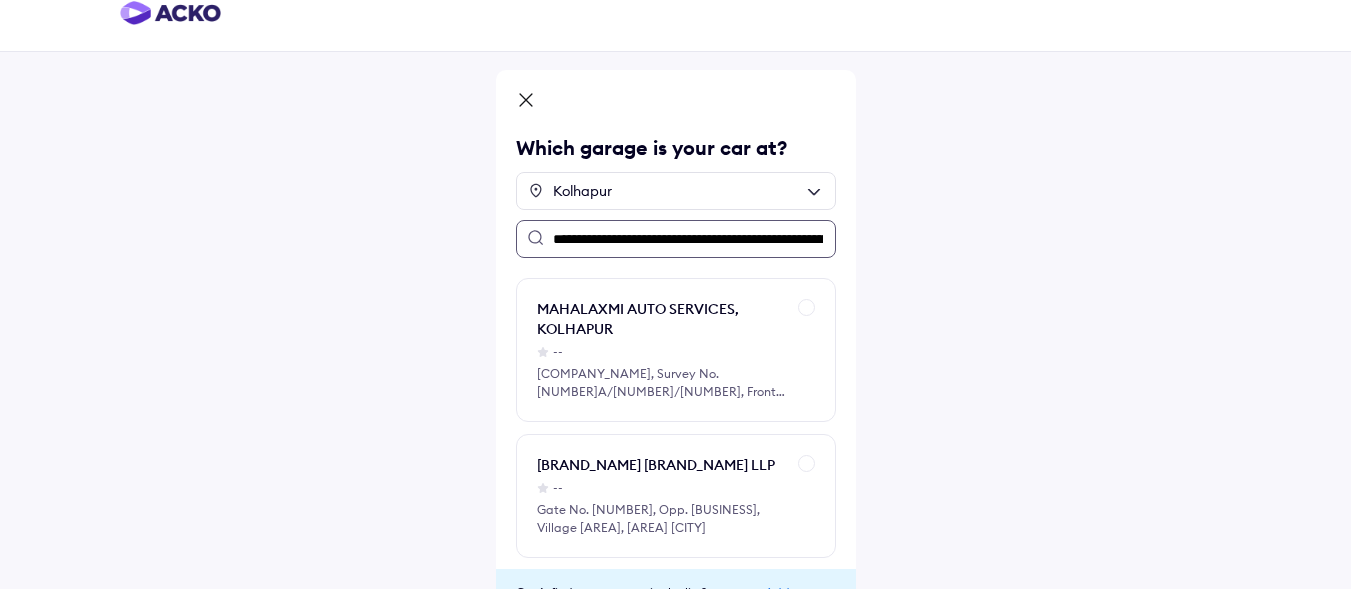 scroll, scrollTop: 0, scrollLeft: 141, axis: horizontal 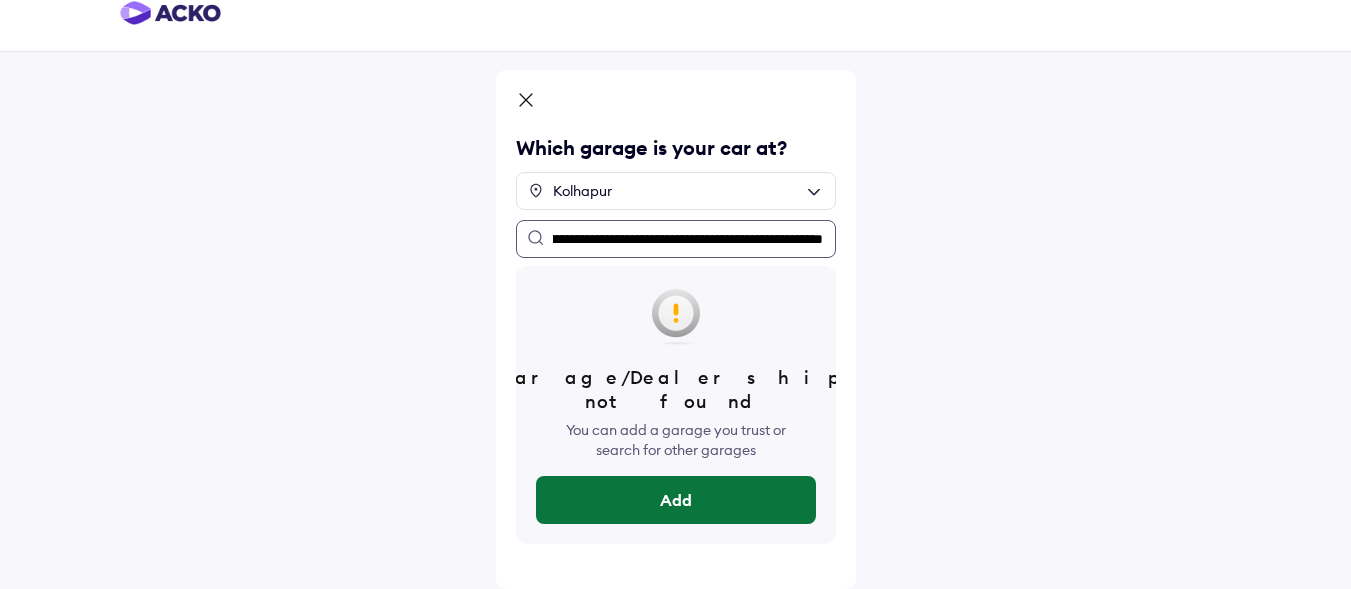 type on "**********" 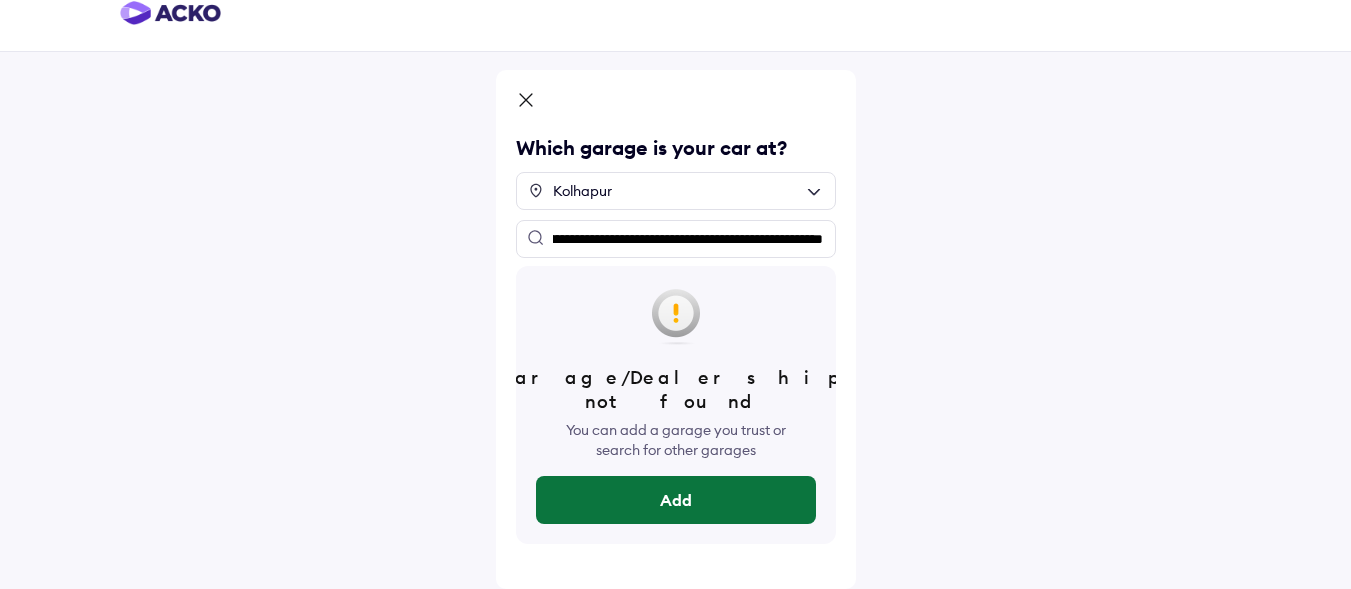 click on "Add" at bounding box center [676, 500] 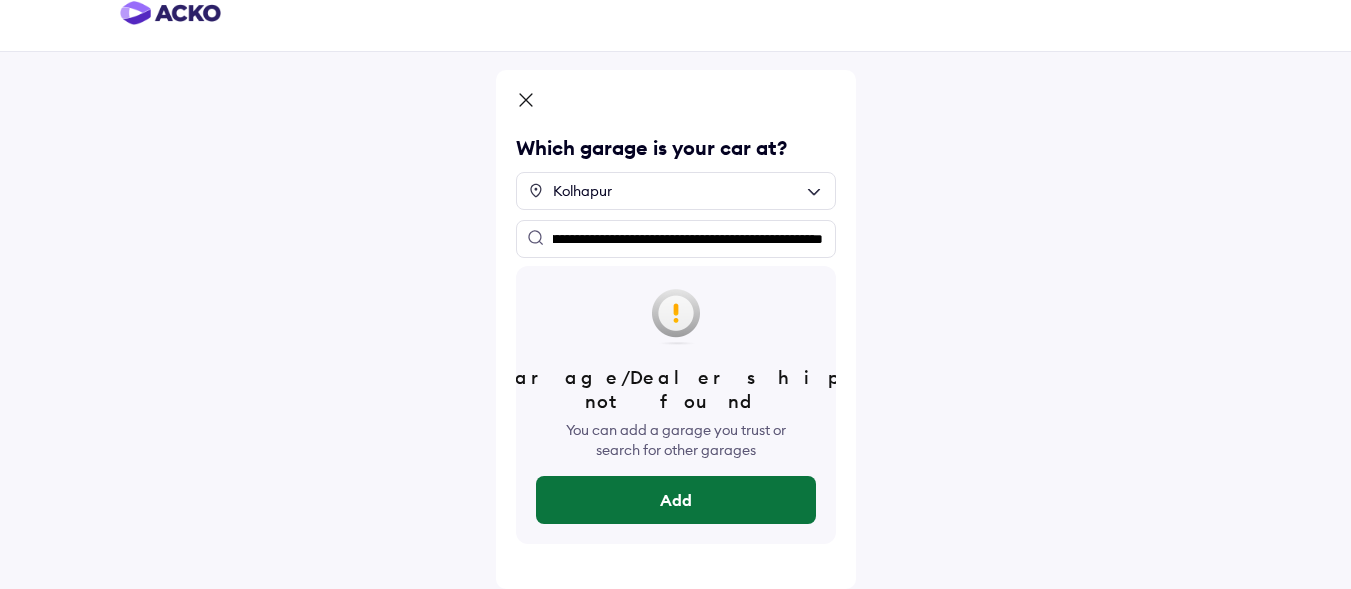 scroll, scrollTop: 0, scrollLeft: 0, axis: both 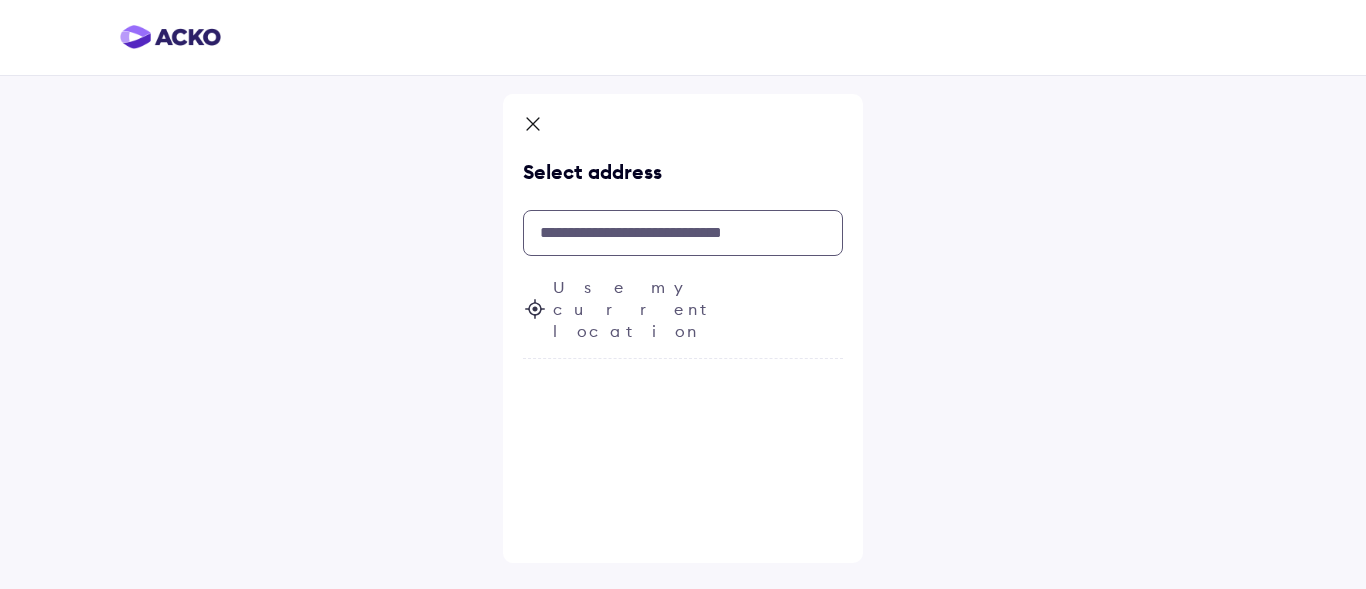 click at bounding box center (683, 233) 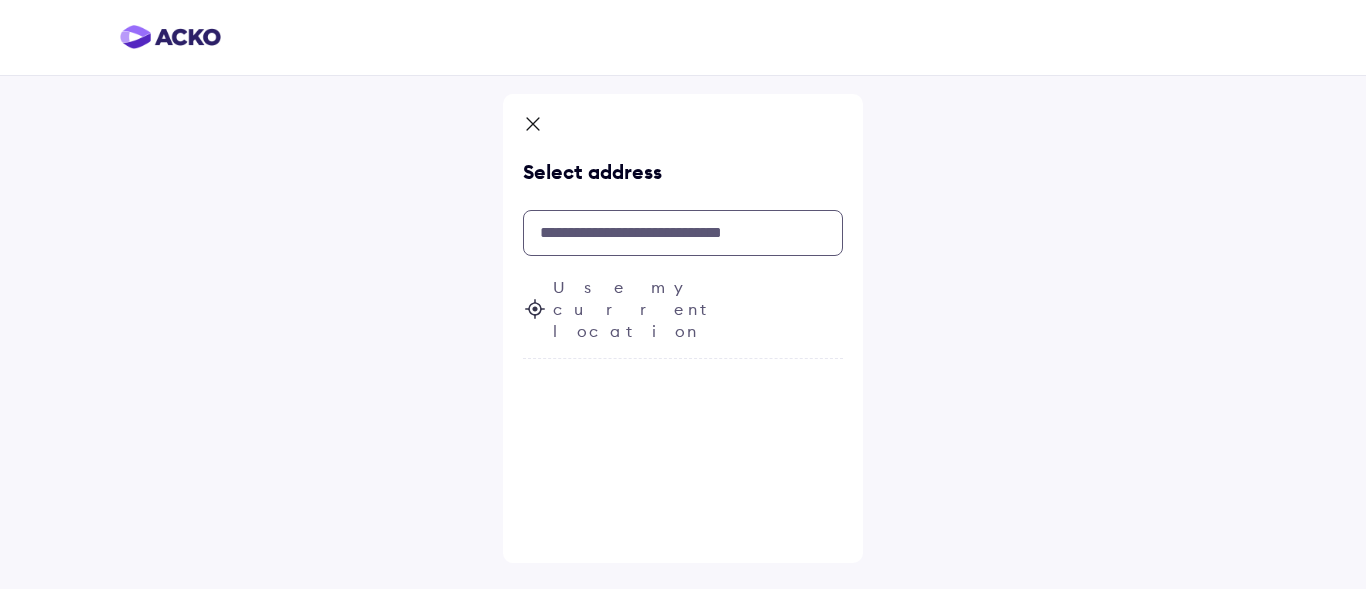 paste on "**********" 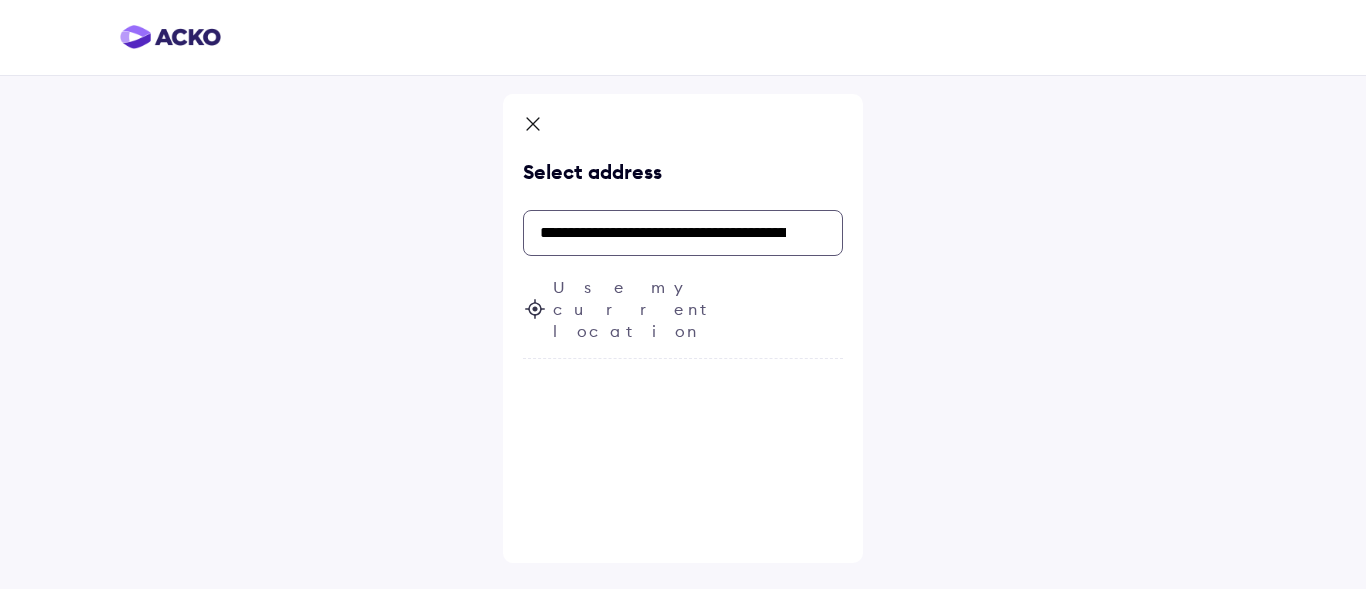 scroll, scrollTop: 0, scrollLeft: 223, axis: horizontal 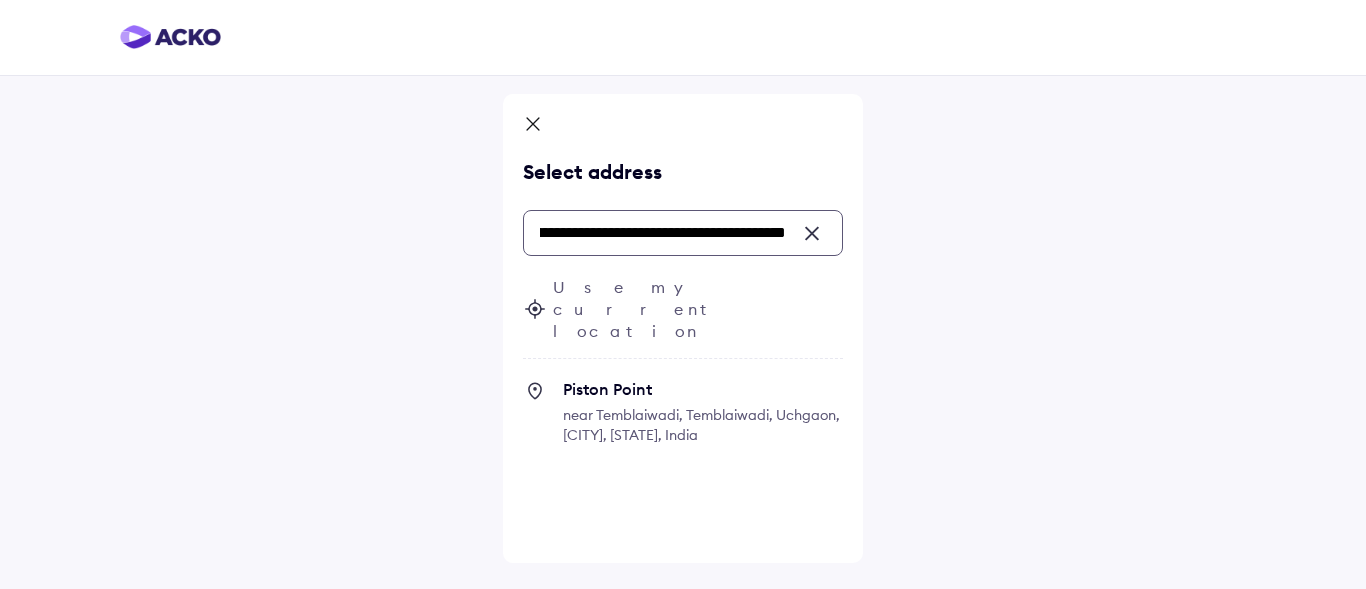 click 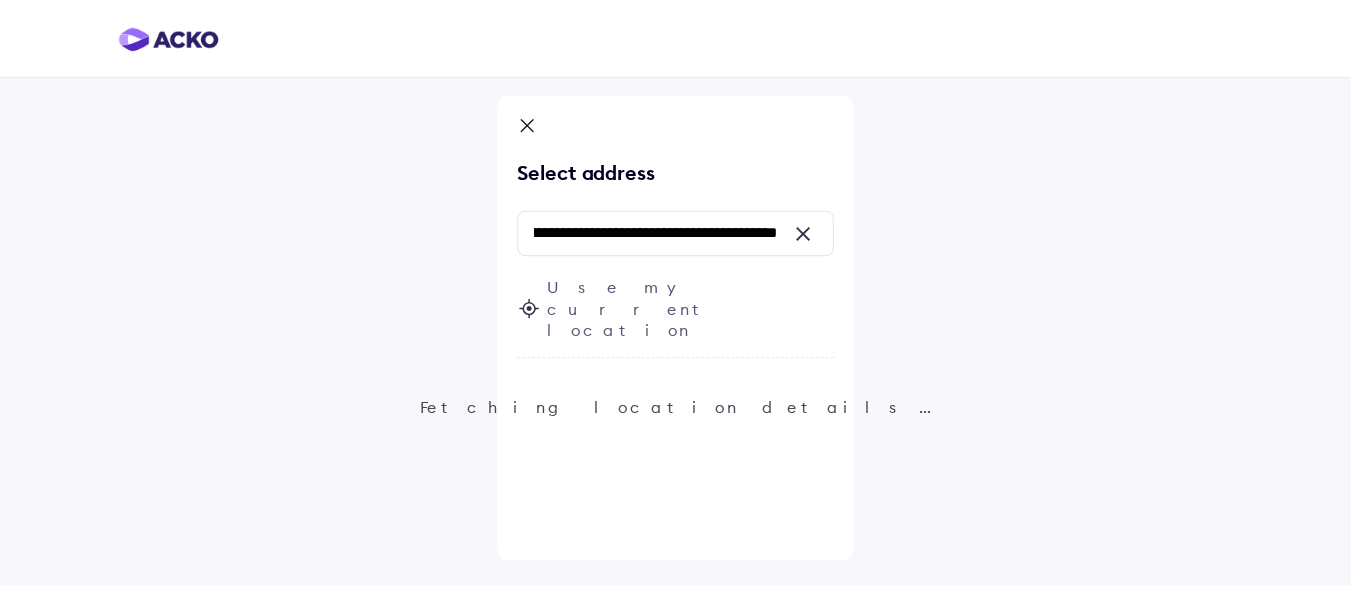 scroll, scrollTop: 0, scrollLeft: 0, axis: both 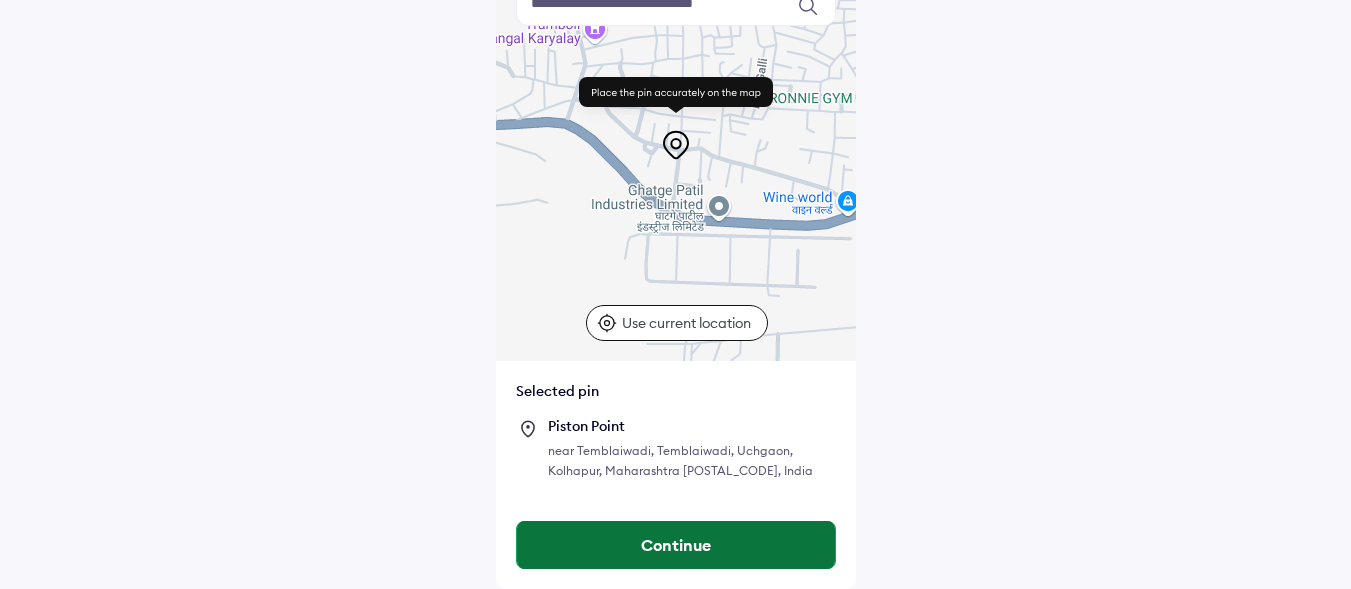 click on "Continue" at bounding box center [676, 545] 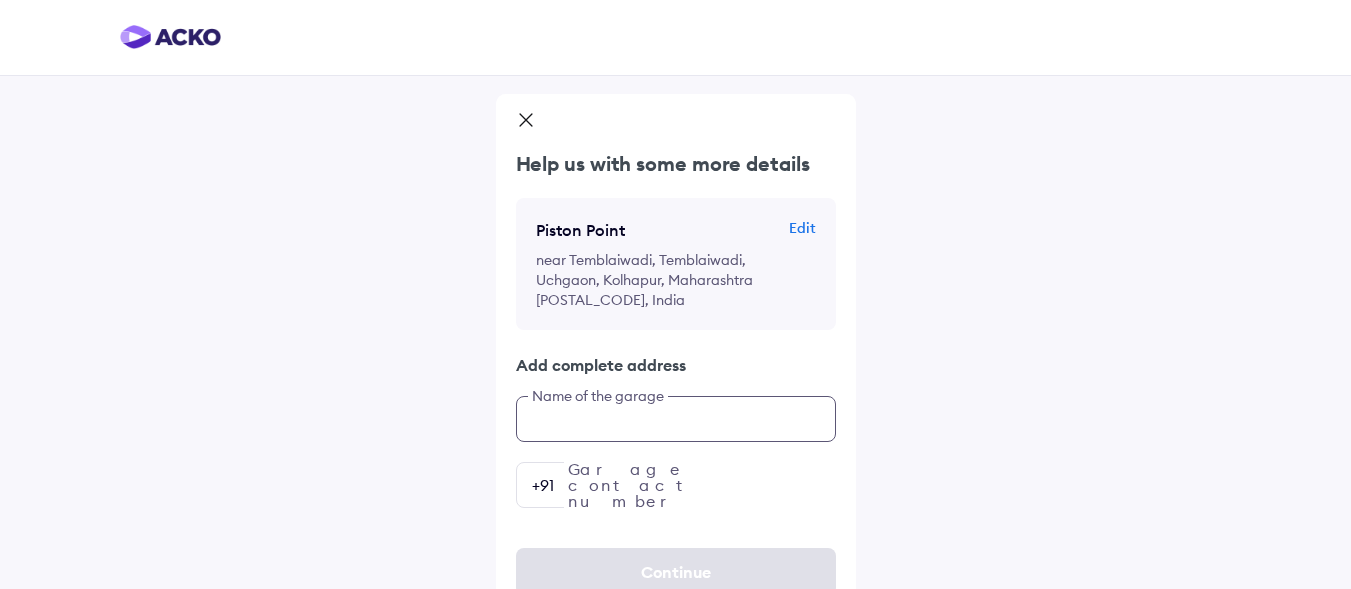 click on "Help us with some more details [COMPANY_NAME] Edit near [AREA], [AREA], [CITY], [STATE] [POSTAL_CODE], India Add complete address Name of the garage Garage contact number +91" 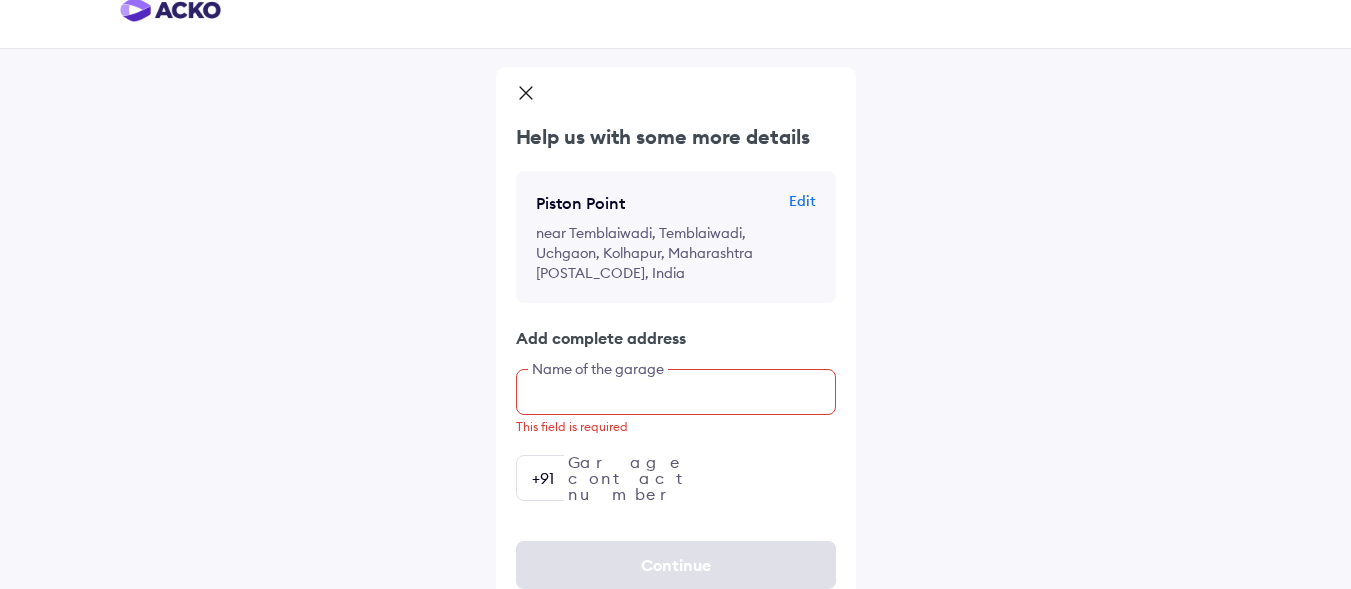 click at bounding box center [676, 392] 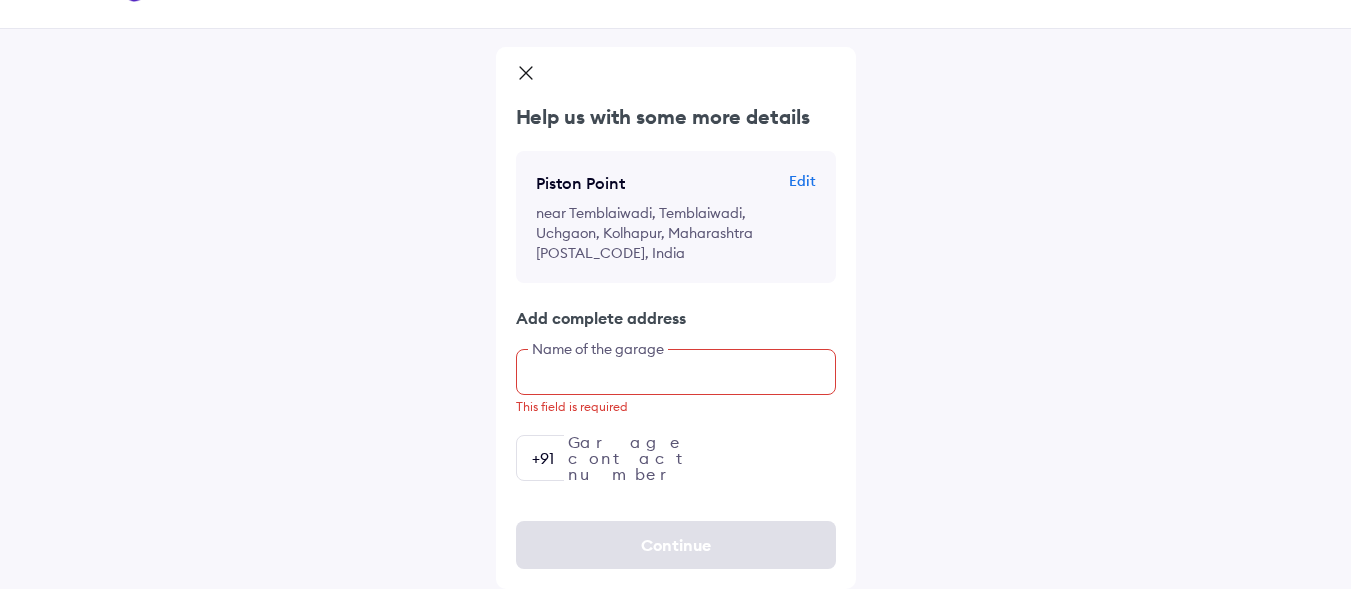 paste on "**********" 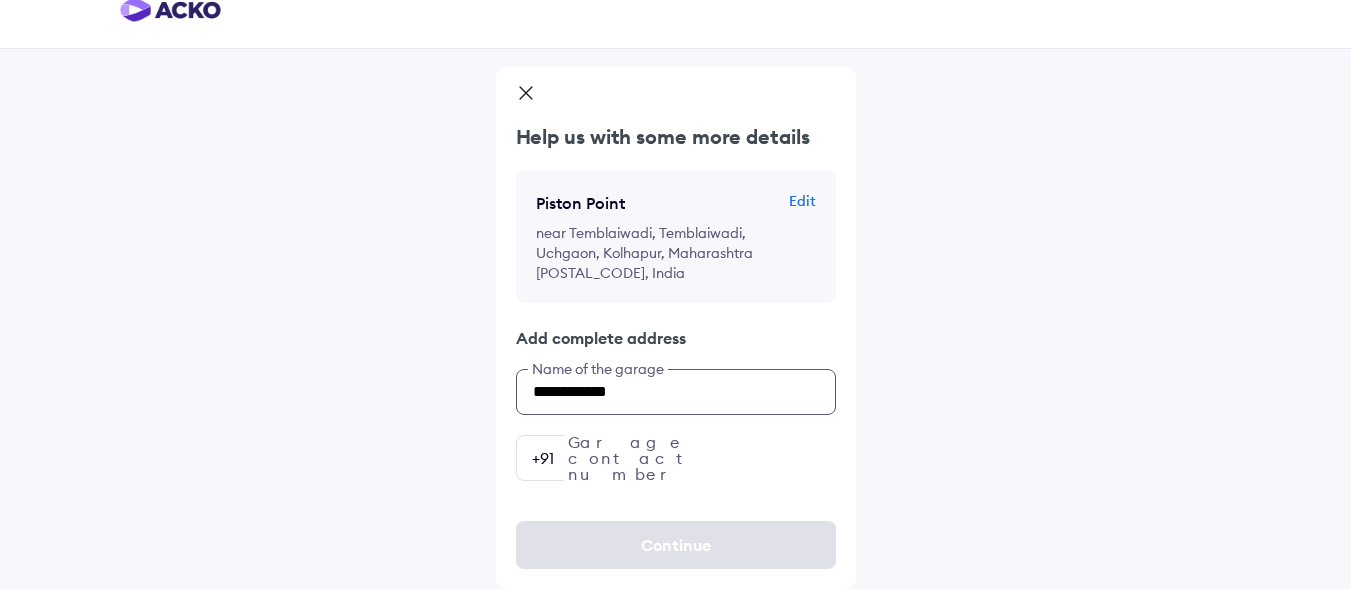 scroll, scrollTop: 27, scrollLeft: 0, axis: vertical 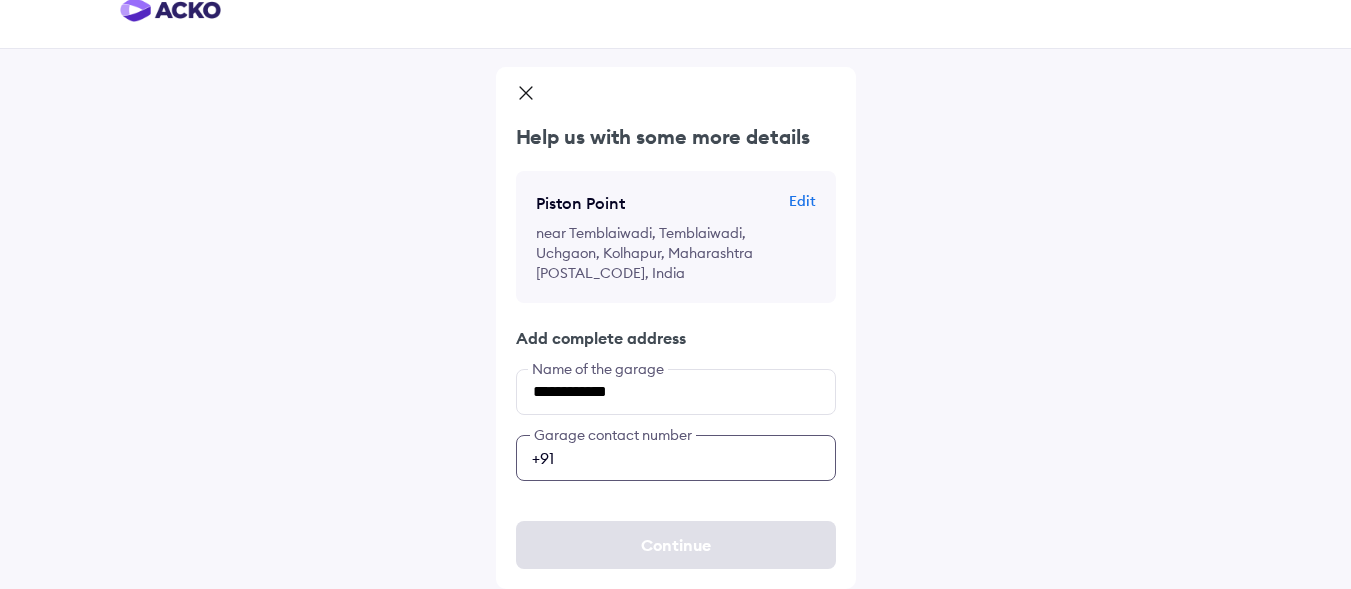 click at bounding box center [676, 458] 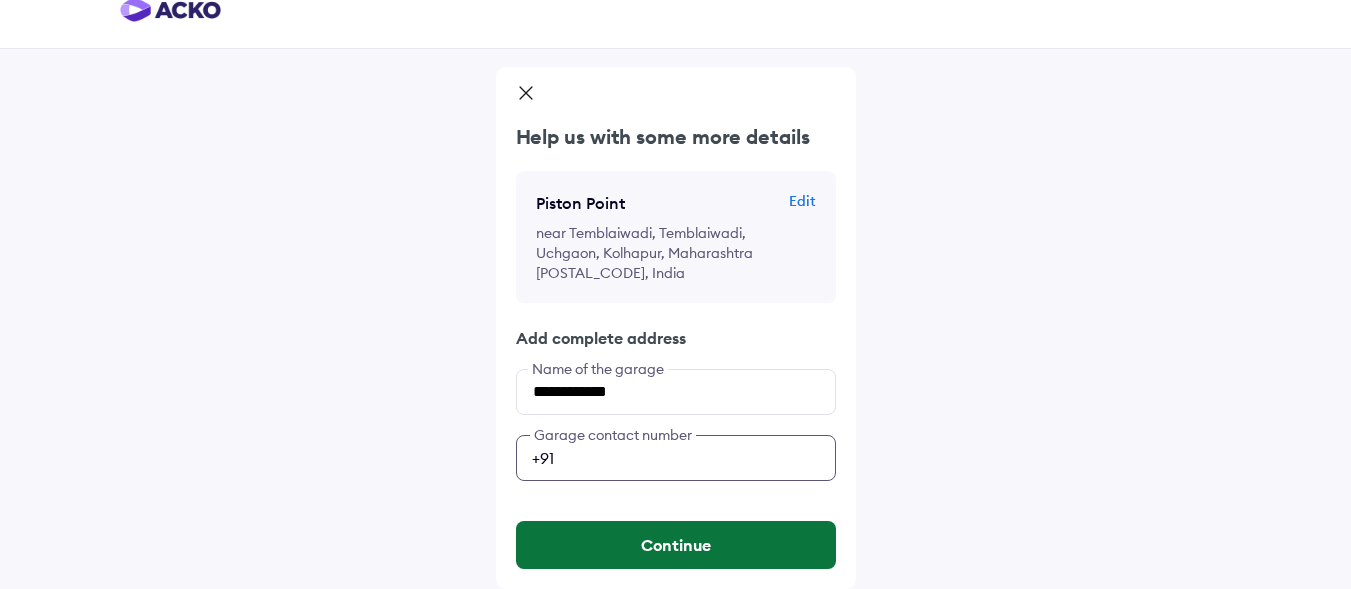 type on "**********" 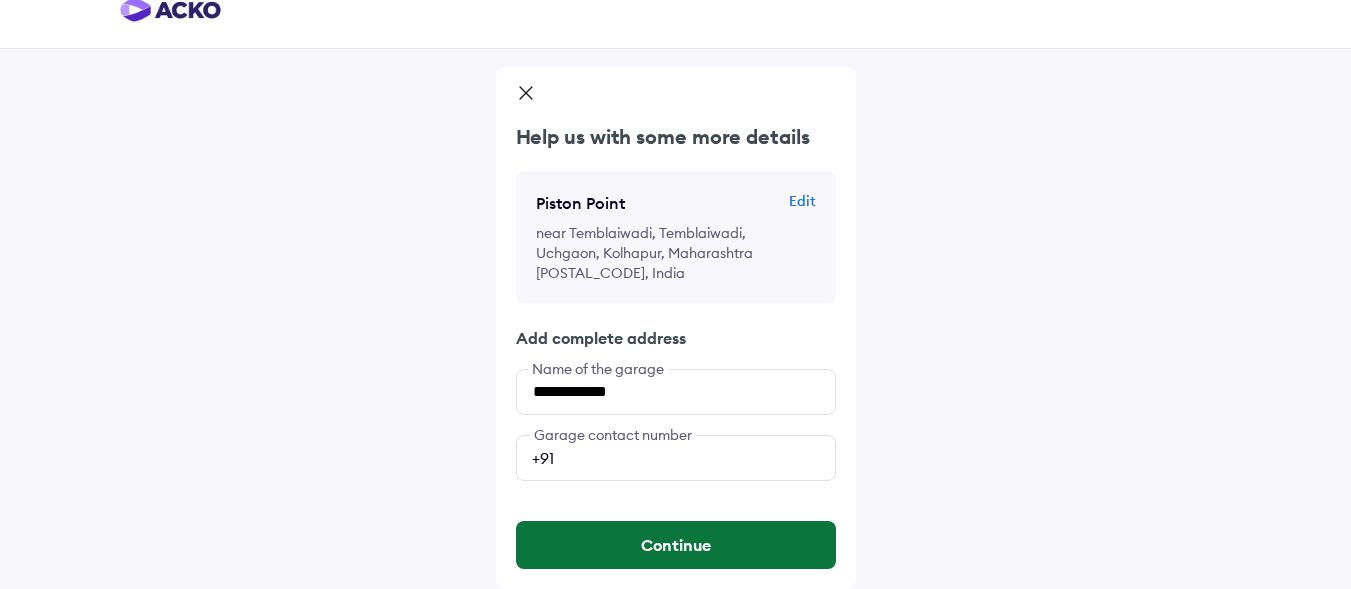 click on "Continue" at bounding box center [676, 545] 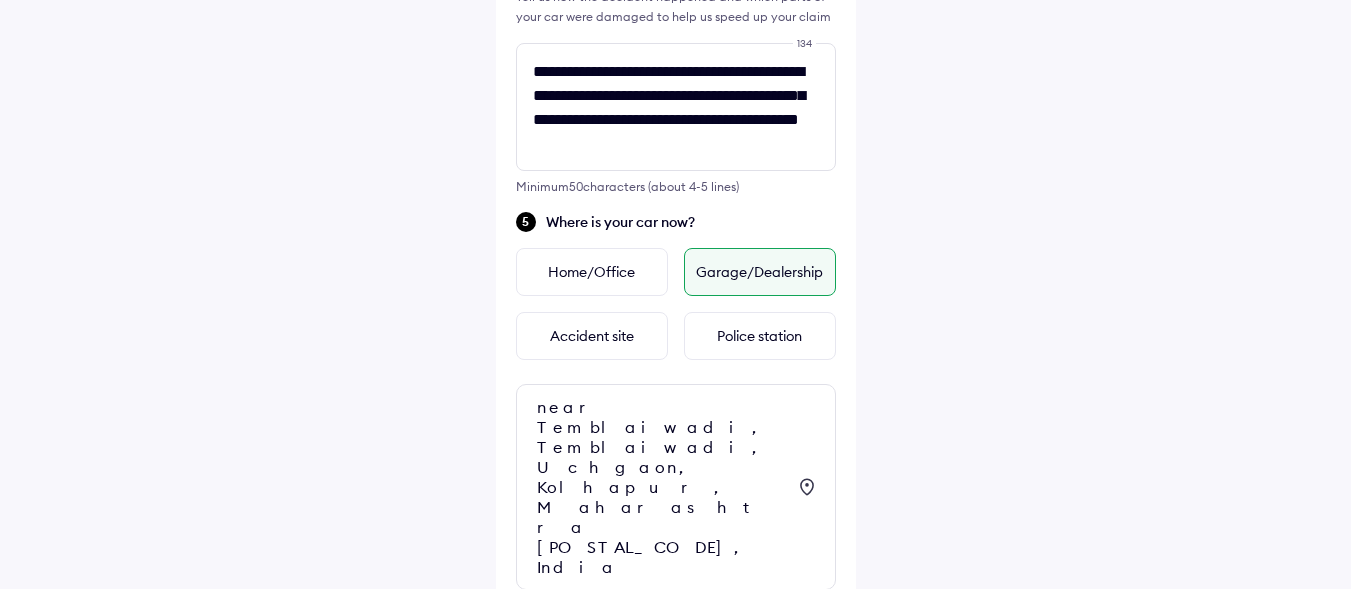 scroll, scrollTop: 970, scrollLeft: 0, axis: vertical 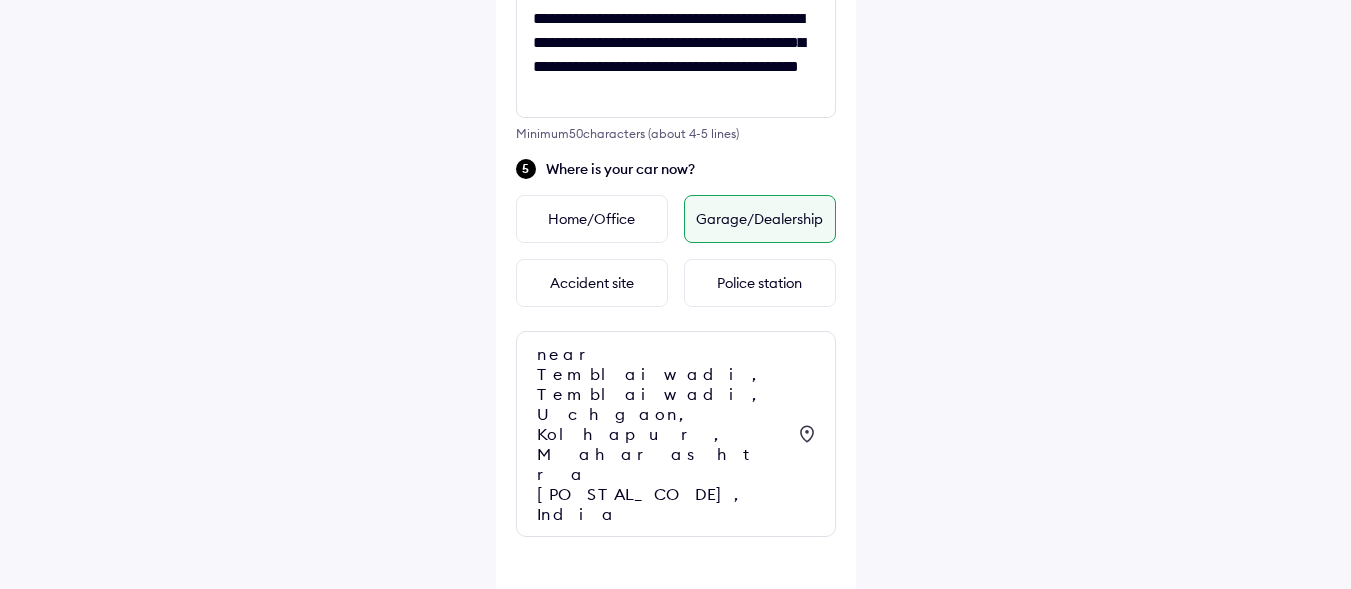 click on "Continue" at bounding box center [676, 625] 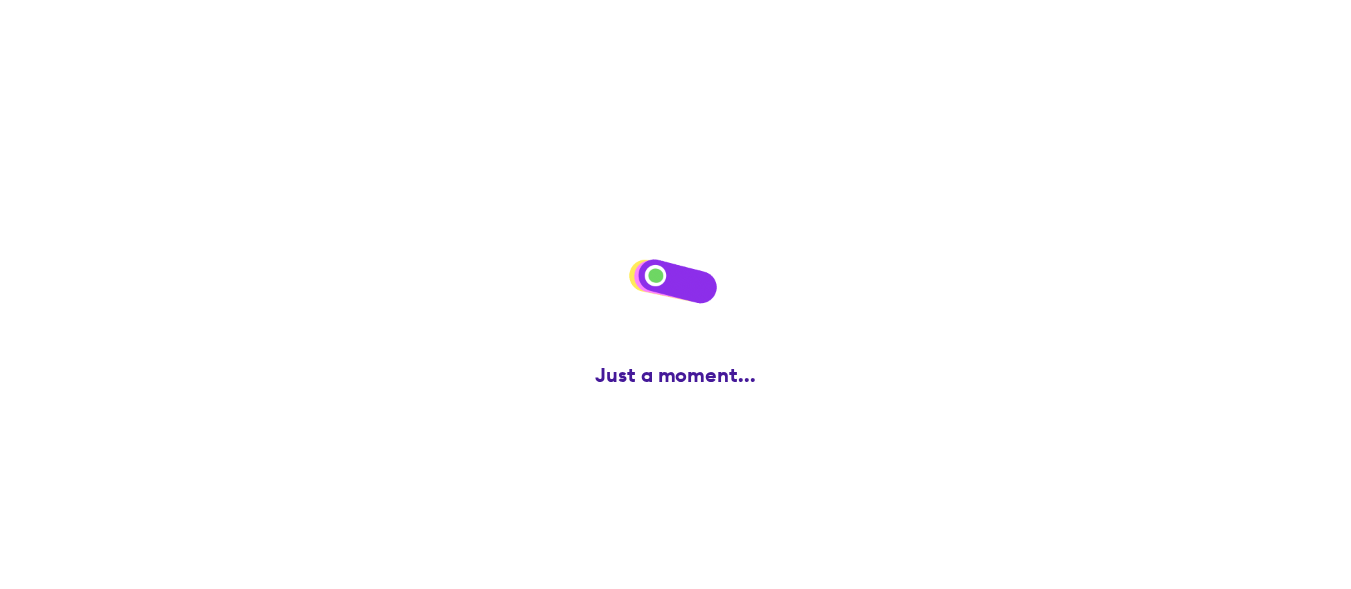 scroll, scrollTop: 288, scrollLeft: 0, axis: vertical 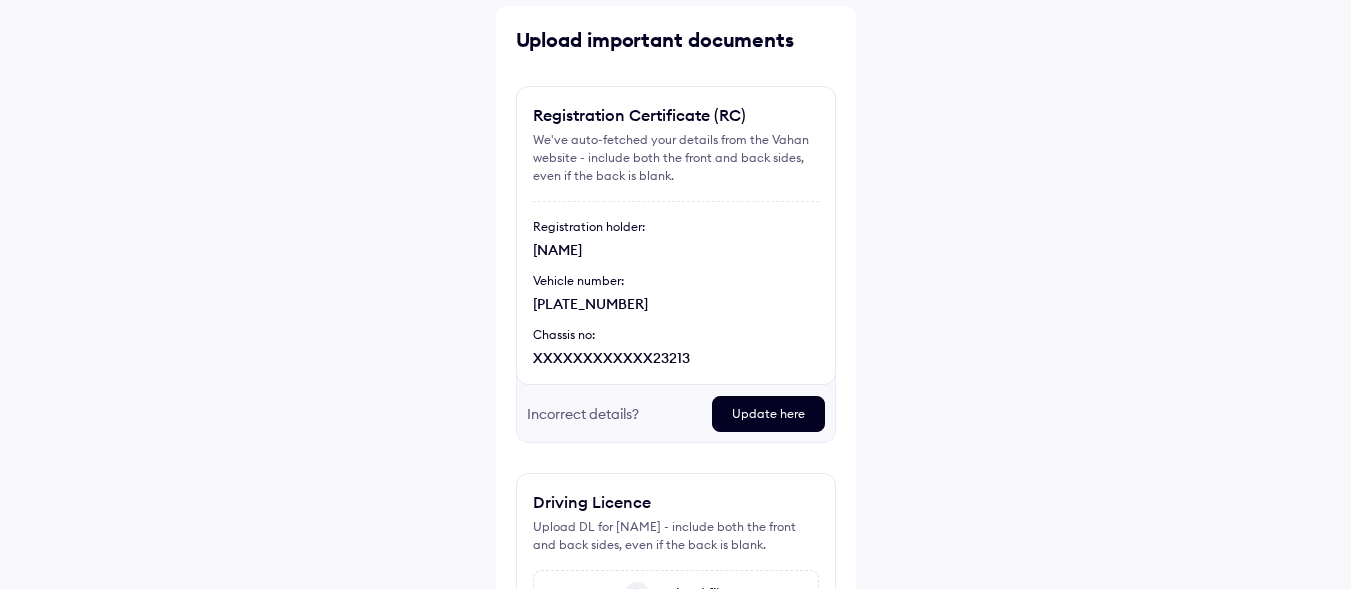 click on "Update here" at bounding box center (768, 414) 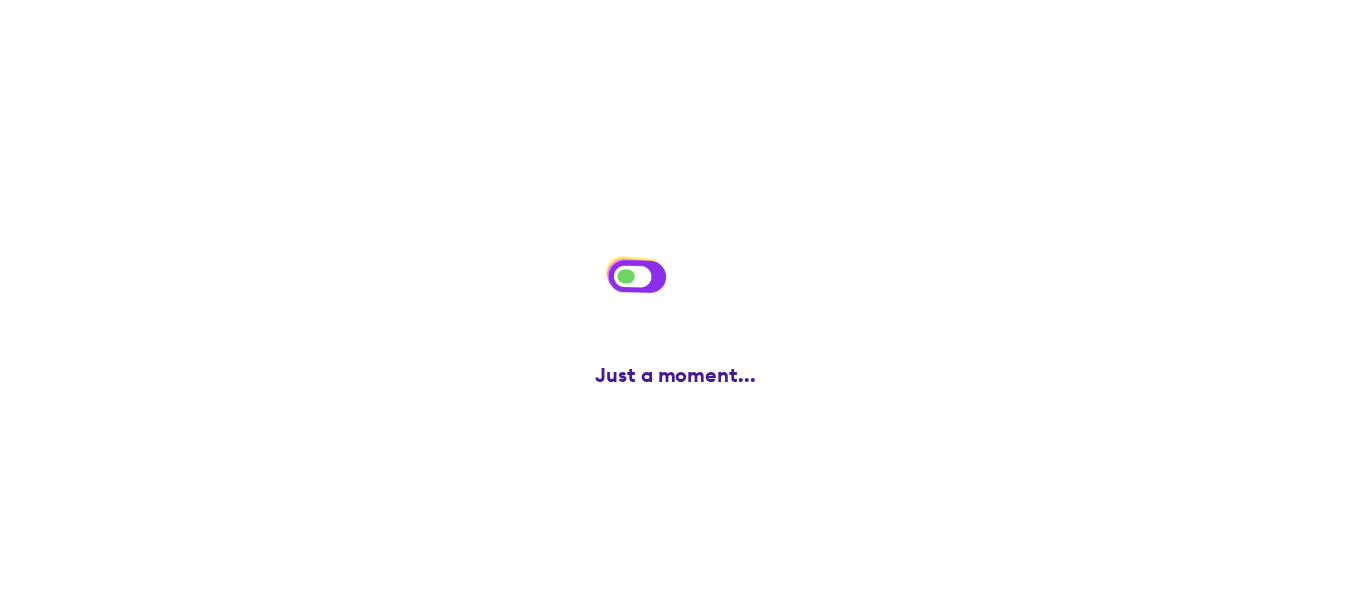 scroll, scrollTop: 0, scrollLeft: 0, axis: both 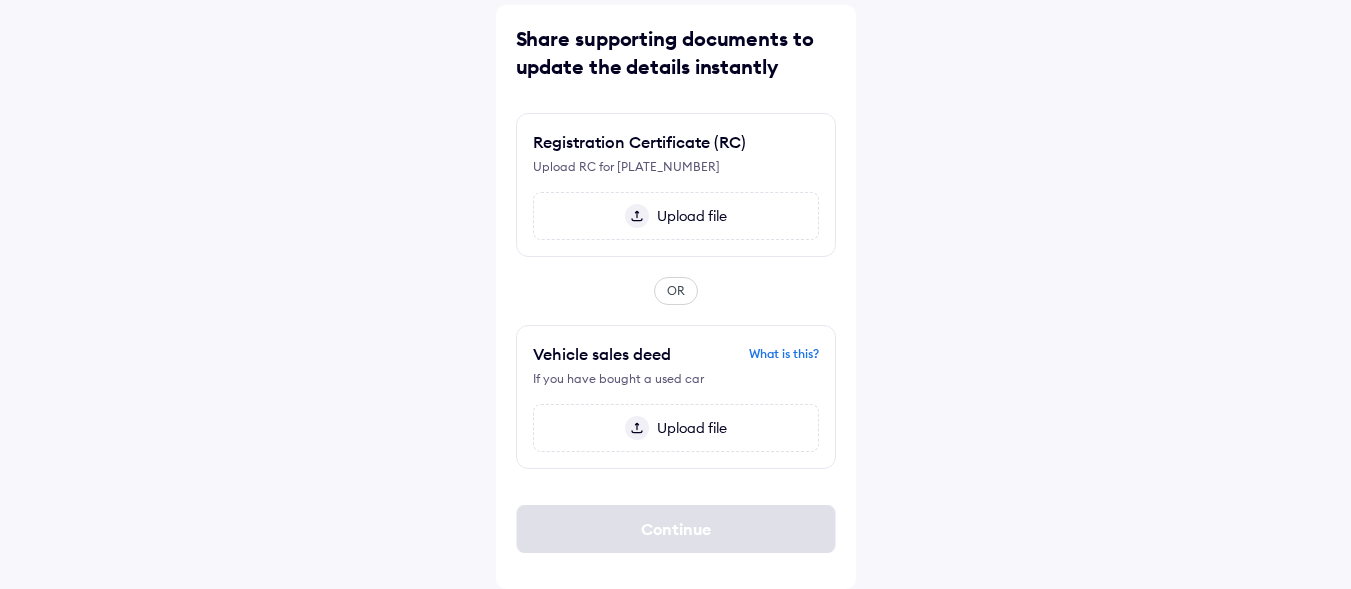 click on "Upload file" at bounding box center (688, 216) 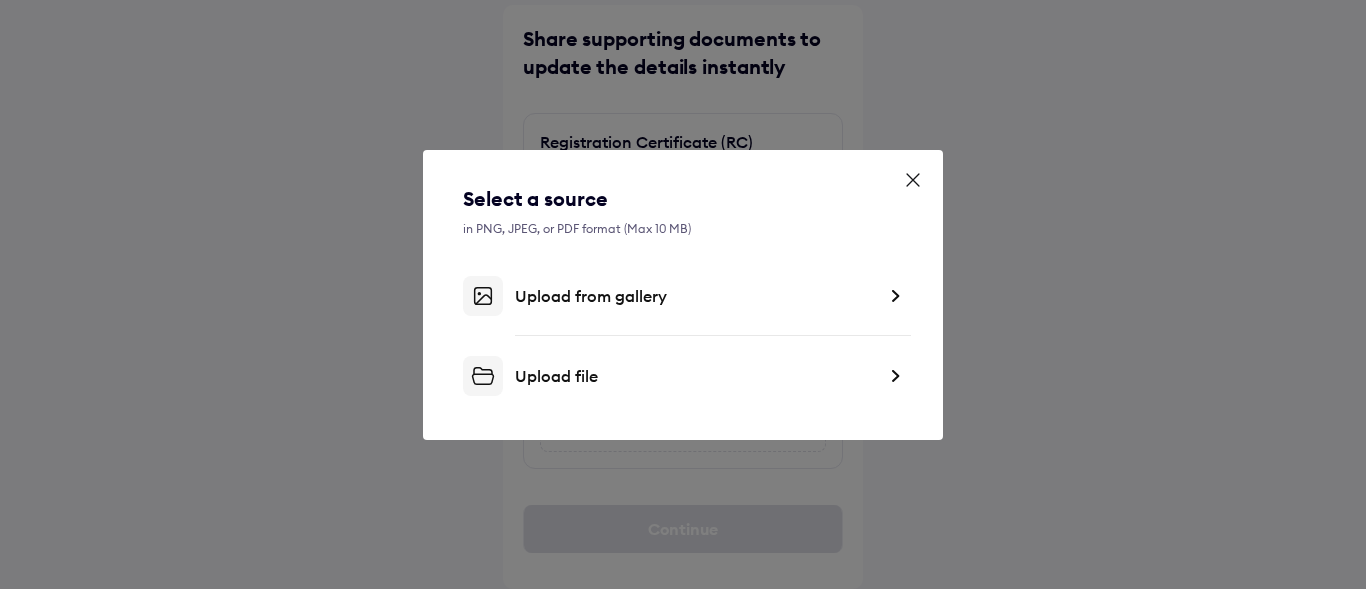 click on "Upload file" at bounding box center (695, 376) 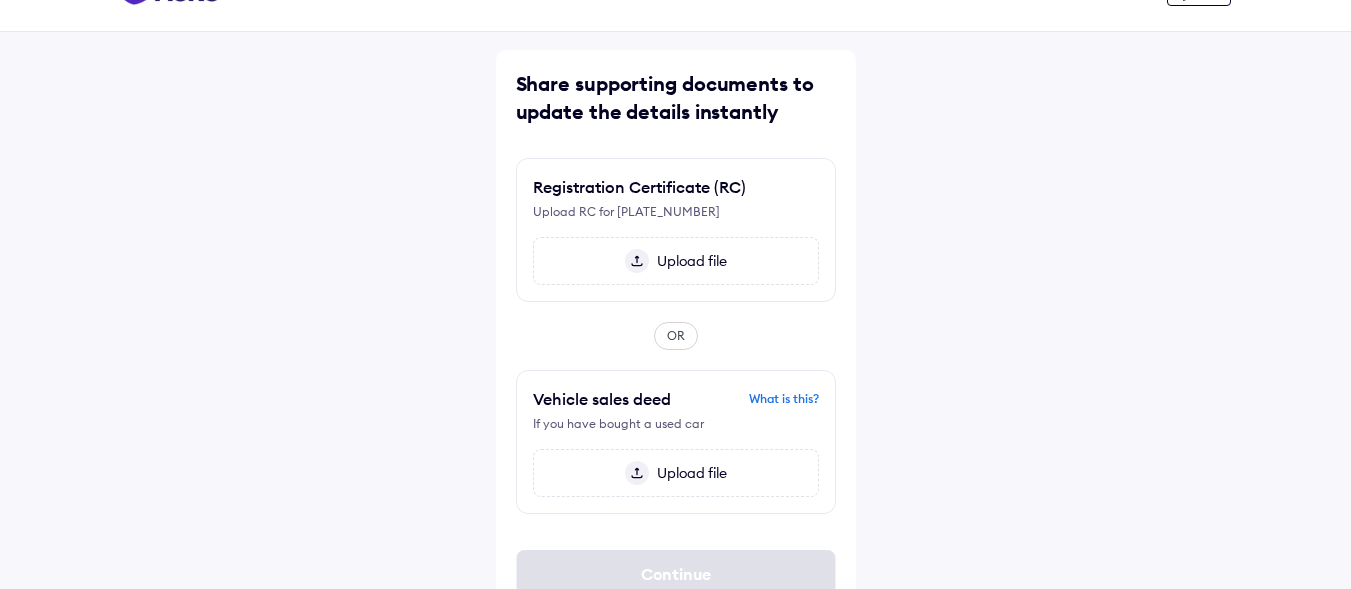 scroll, scrollTop: 0, scrollLeft: 0, axis: both 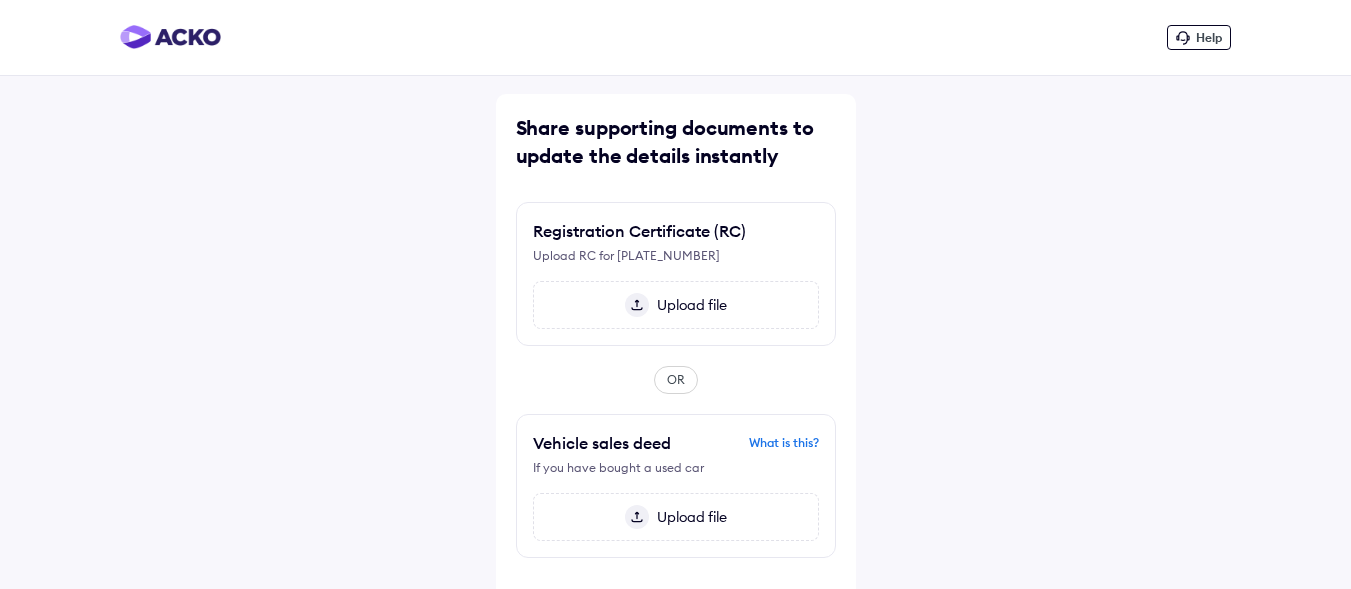 click on "Upload file" at bounding box center (688, 305) 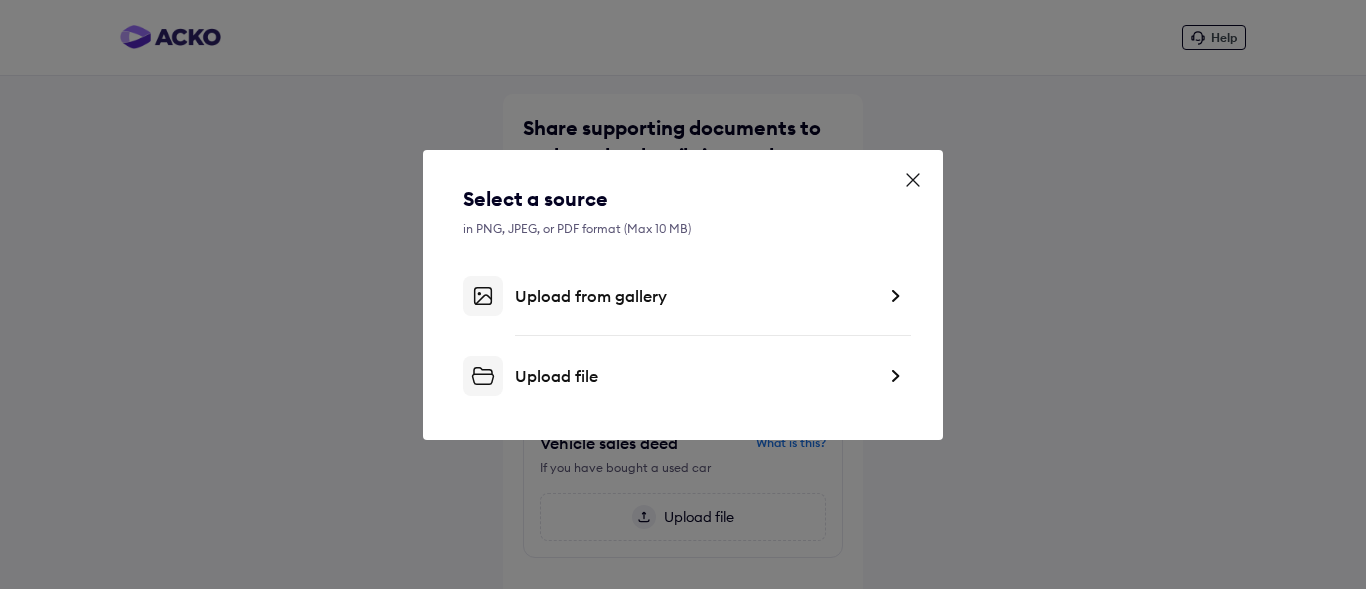click on "Upload file" at bounding box center (695, 376) 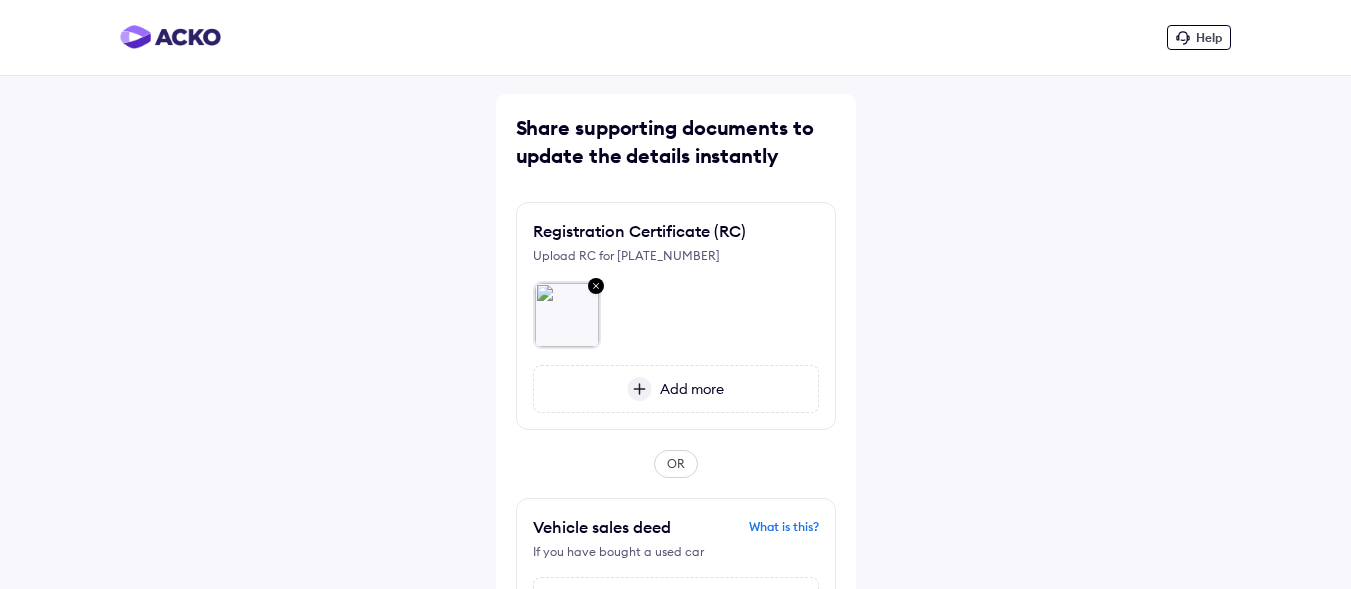 click on "Add more" at bounding box center [676, 389] 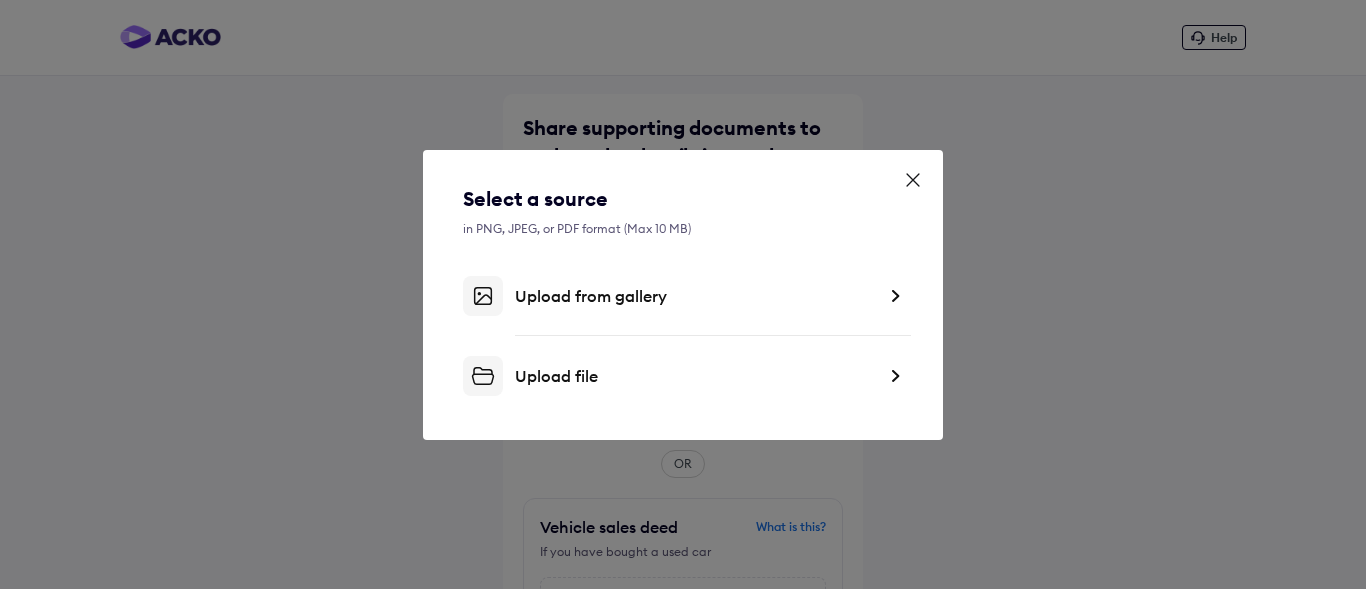 click on "Upload file" at bounding box center [695, 376] 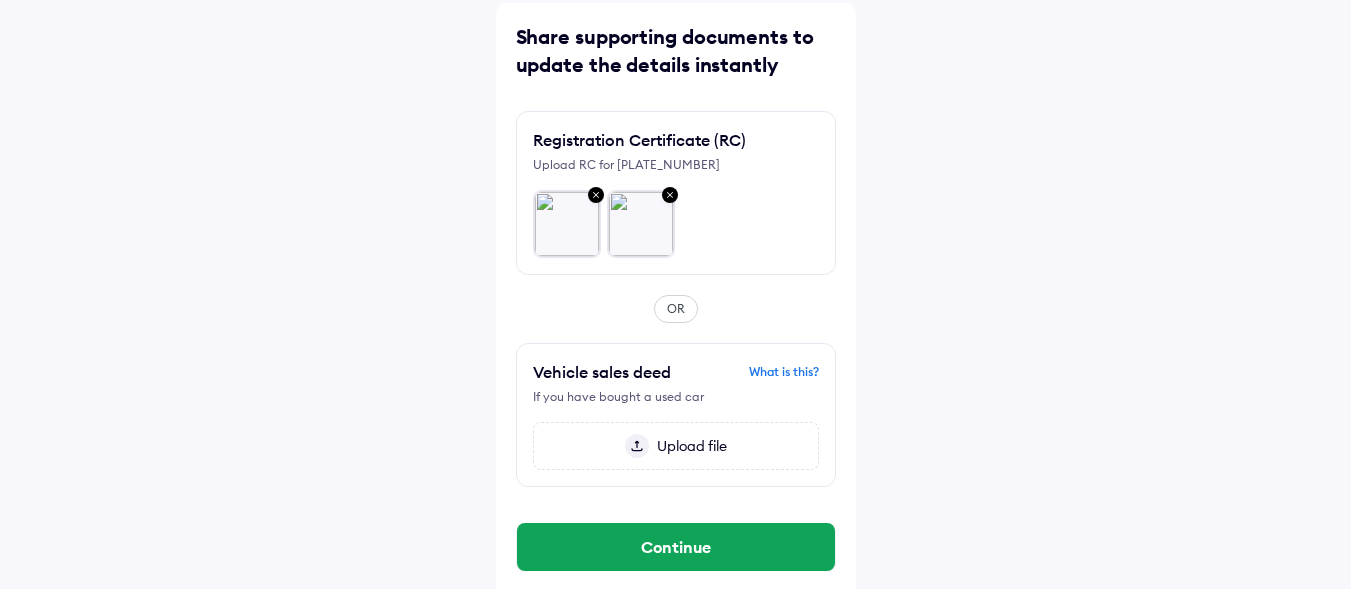 scroll, scrollTop: 109, scrollLeft: 0, axis: vertical 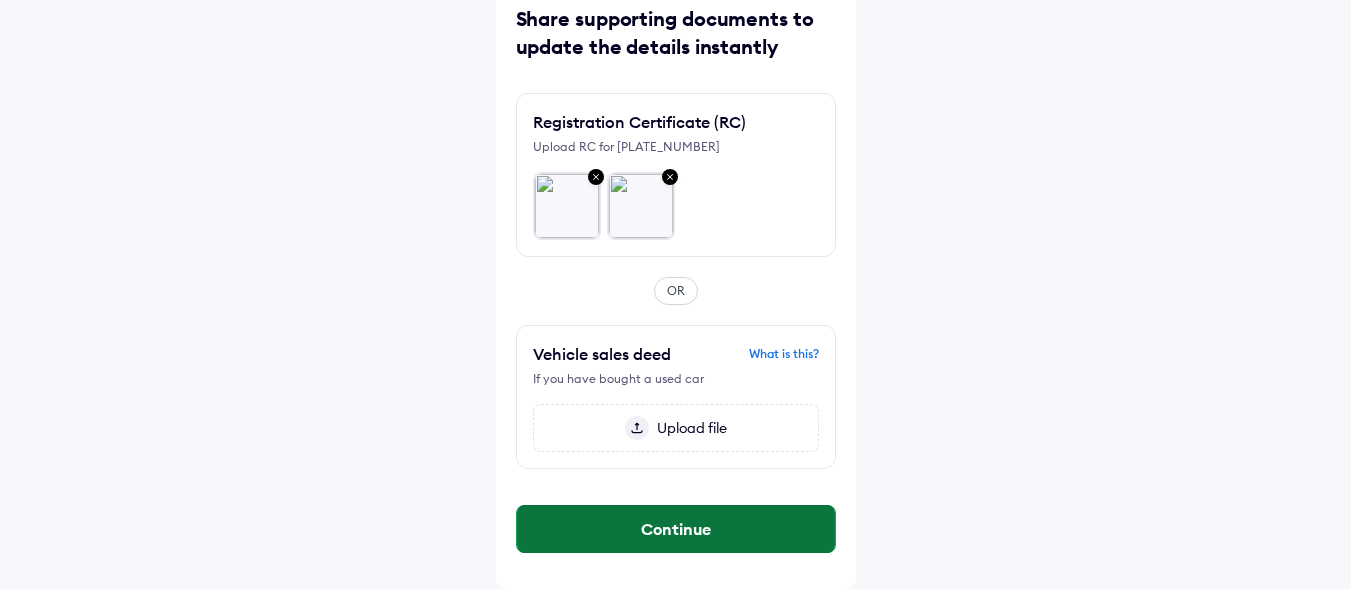 click on "Continue" at bounding box center [676, 529] 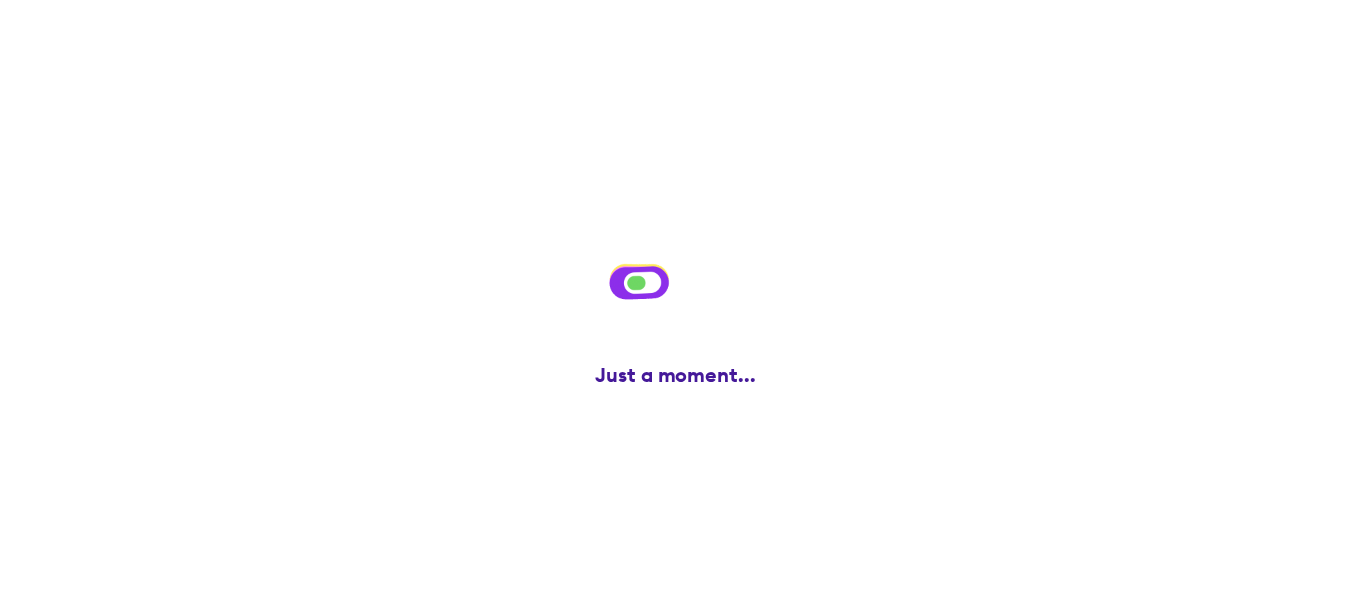 scroll, scrollTop: 0, scrollLeft: 0, axis: both 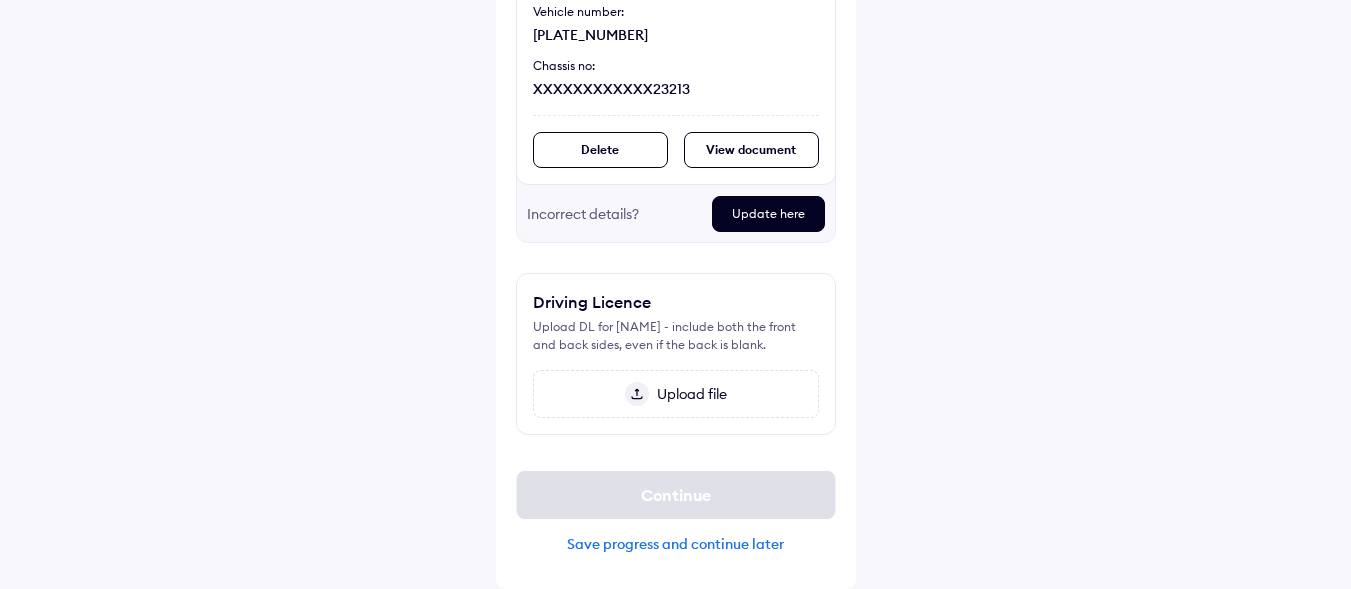 click on "Upload file" at bounding box center (688, 394) 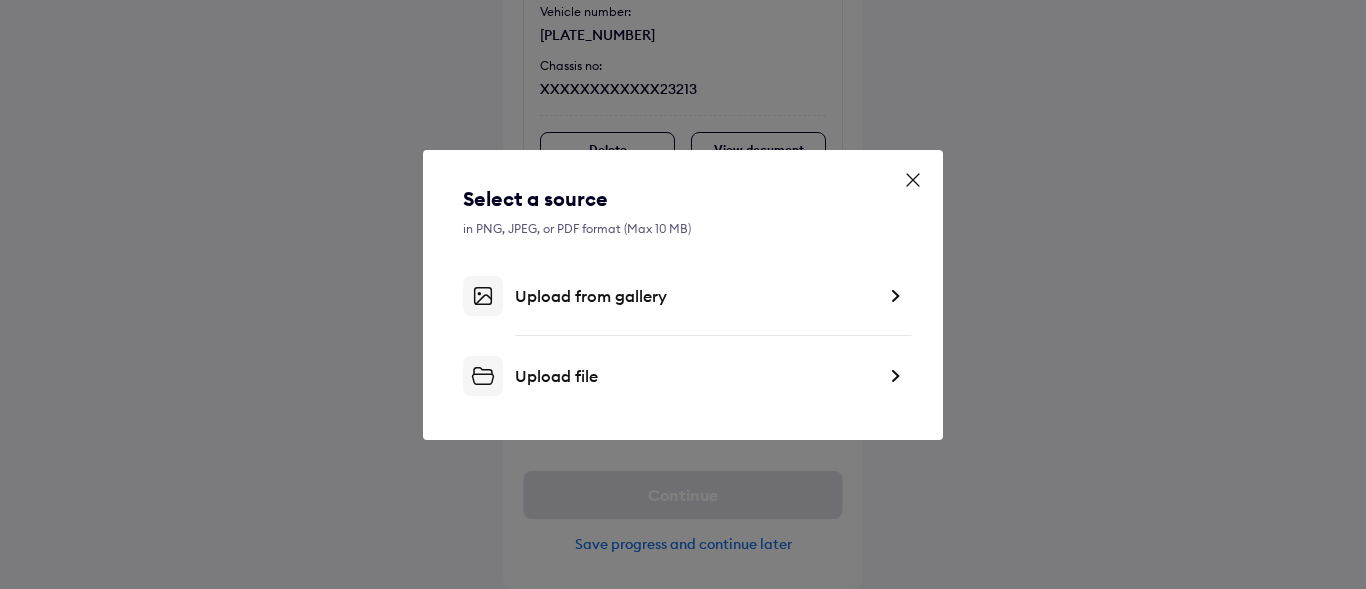 click on "Upload file" at bounding box center [695, 376] 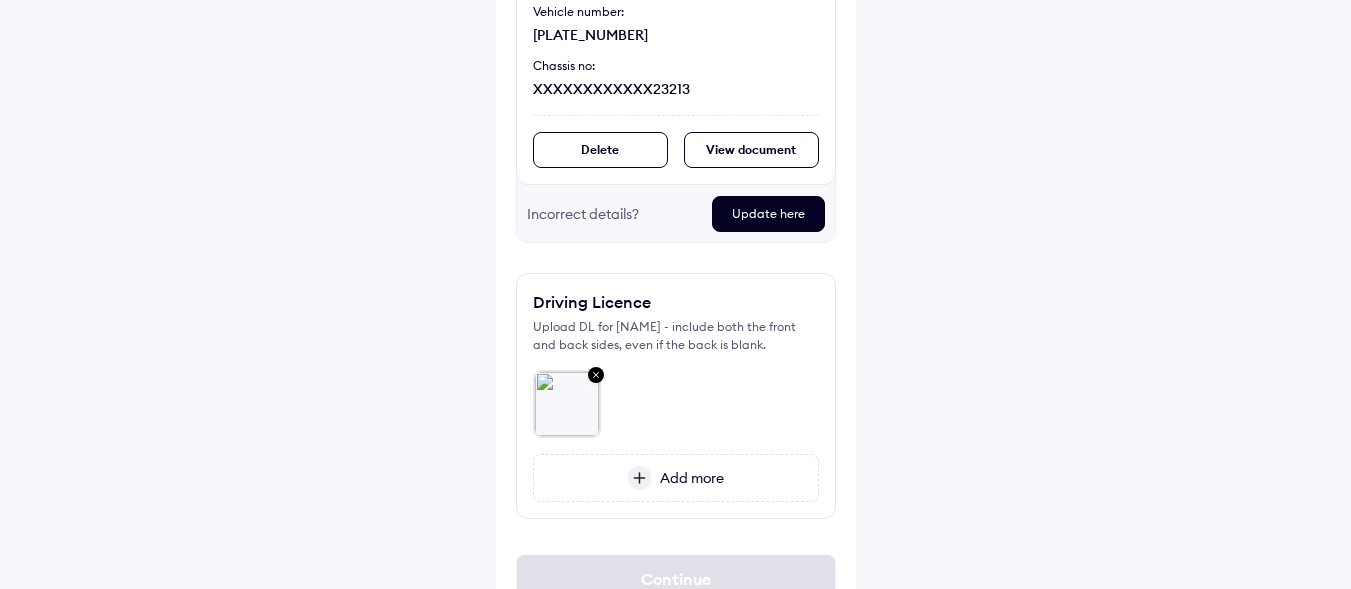 click at bounding box center [639, 478] 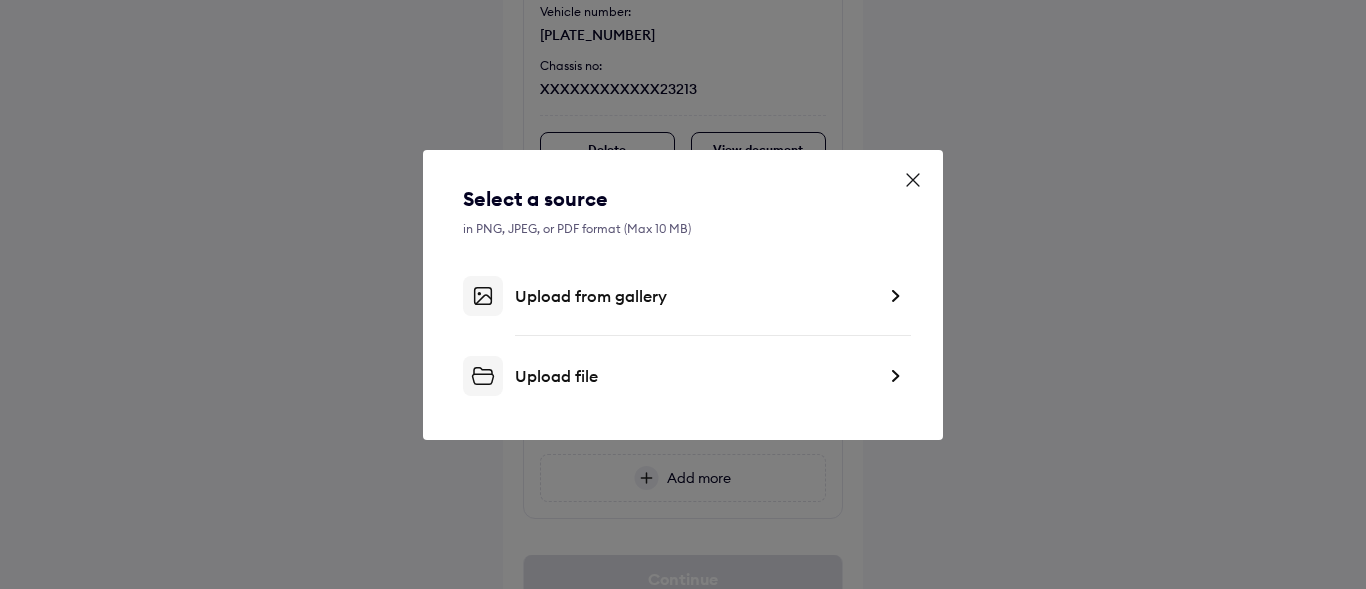 click on "Upload file" at bounding box center (695, 376) 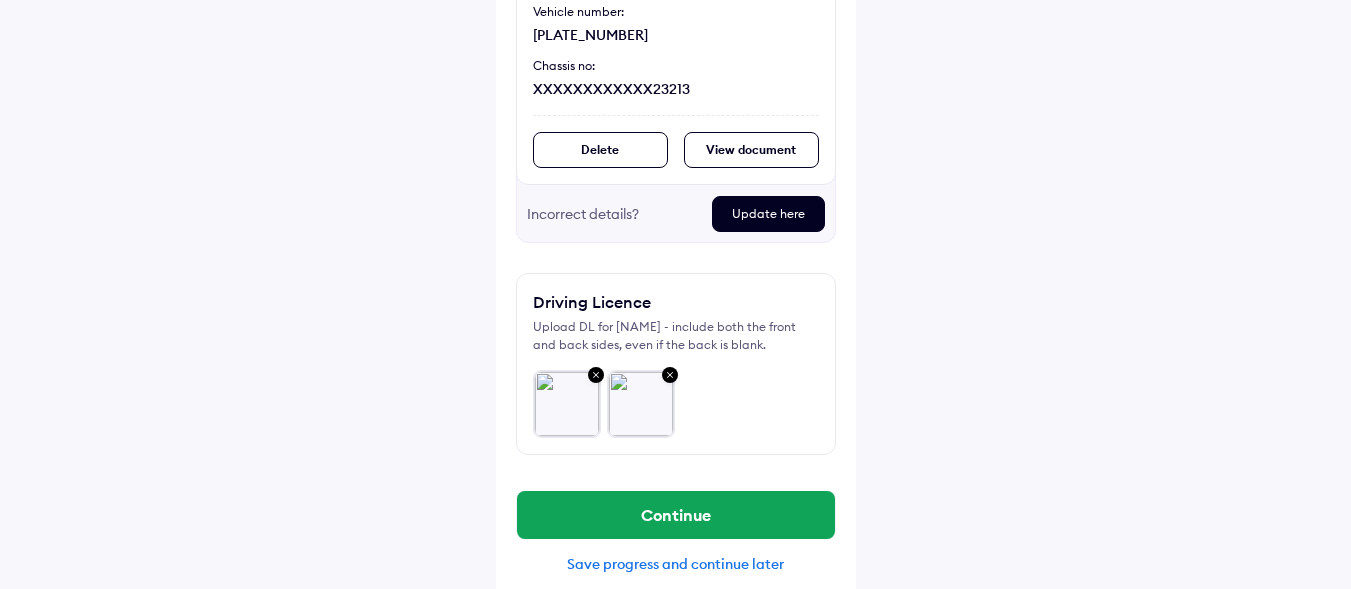 scroll, scrollTop: 377, scrollLeft: 0, axis: vertical 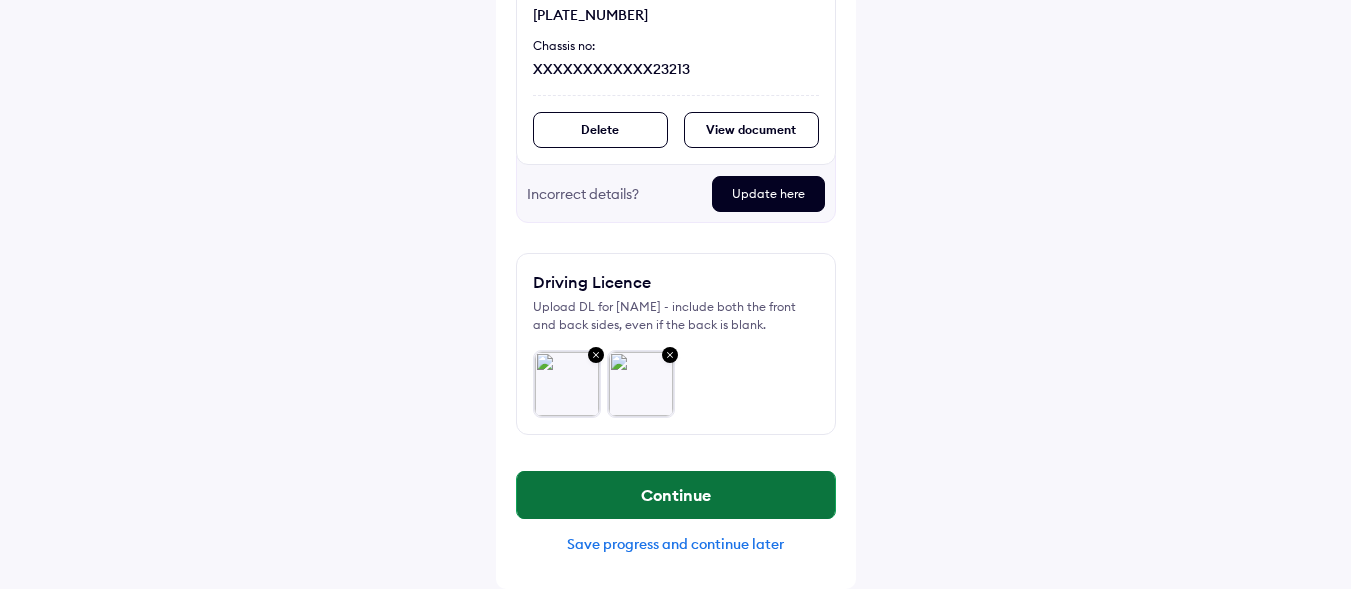 click on "Continue" at bounding box center [676, 495] 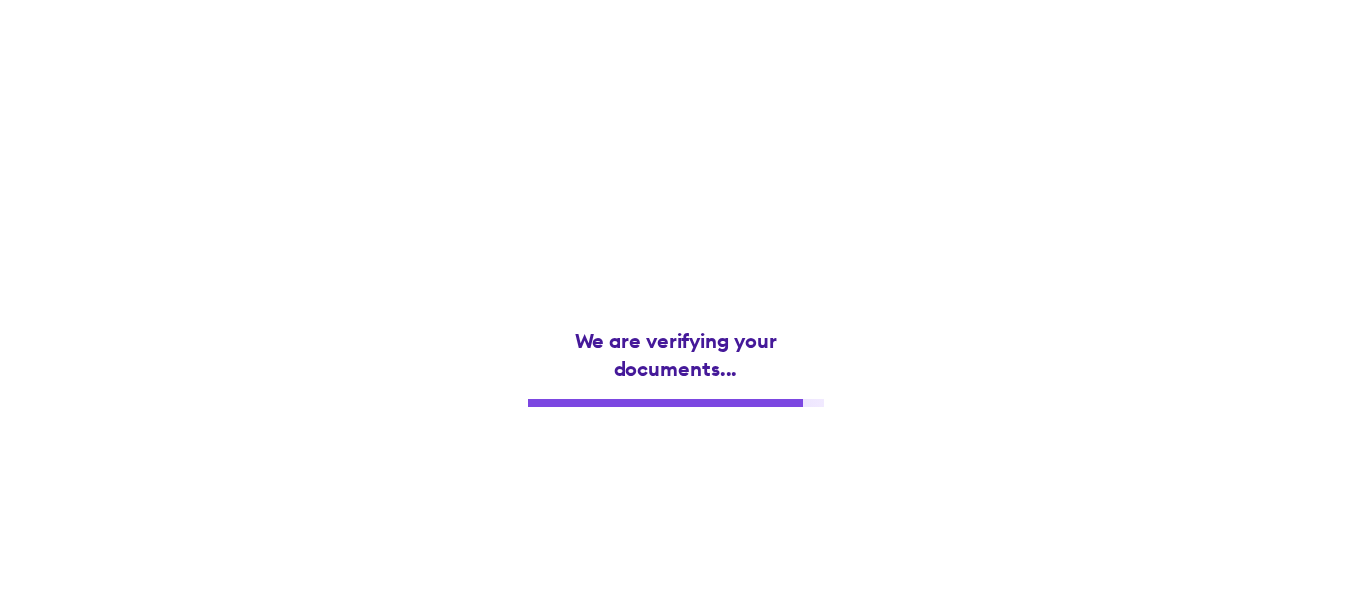 scroll, scrollTop: 0, scrollLeft: 0, axis: both 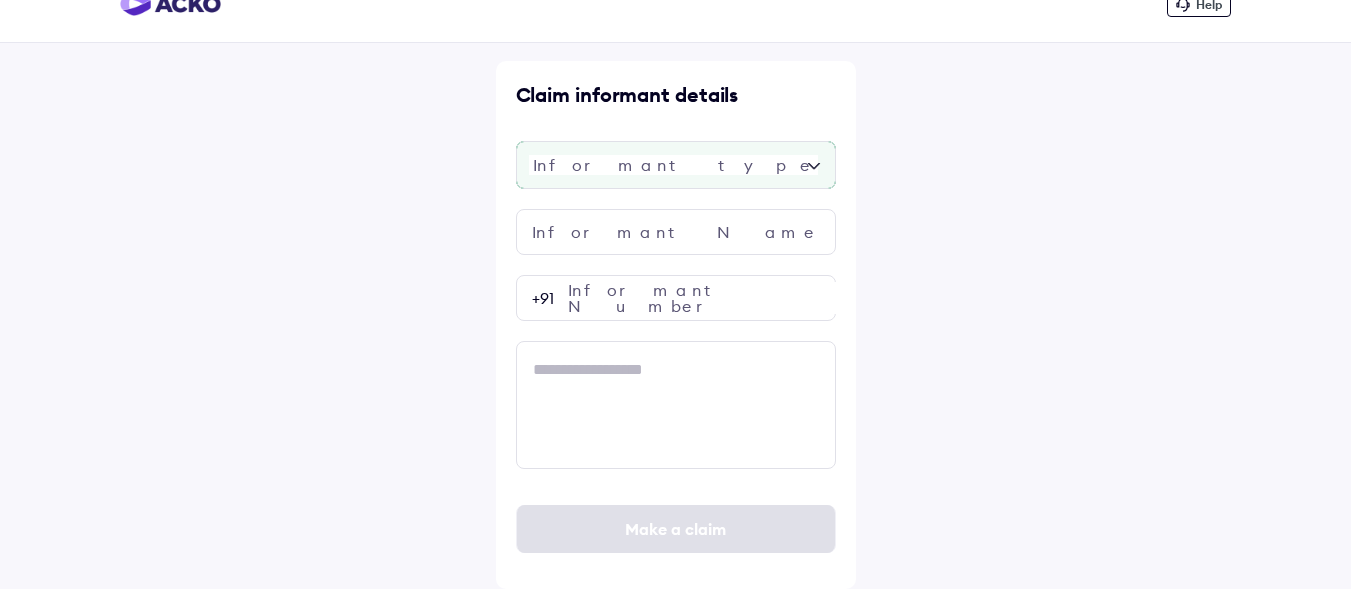 click at bounding box center [676, 165] 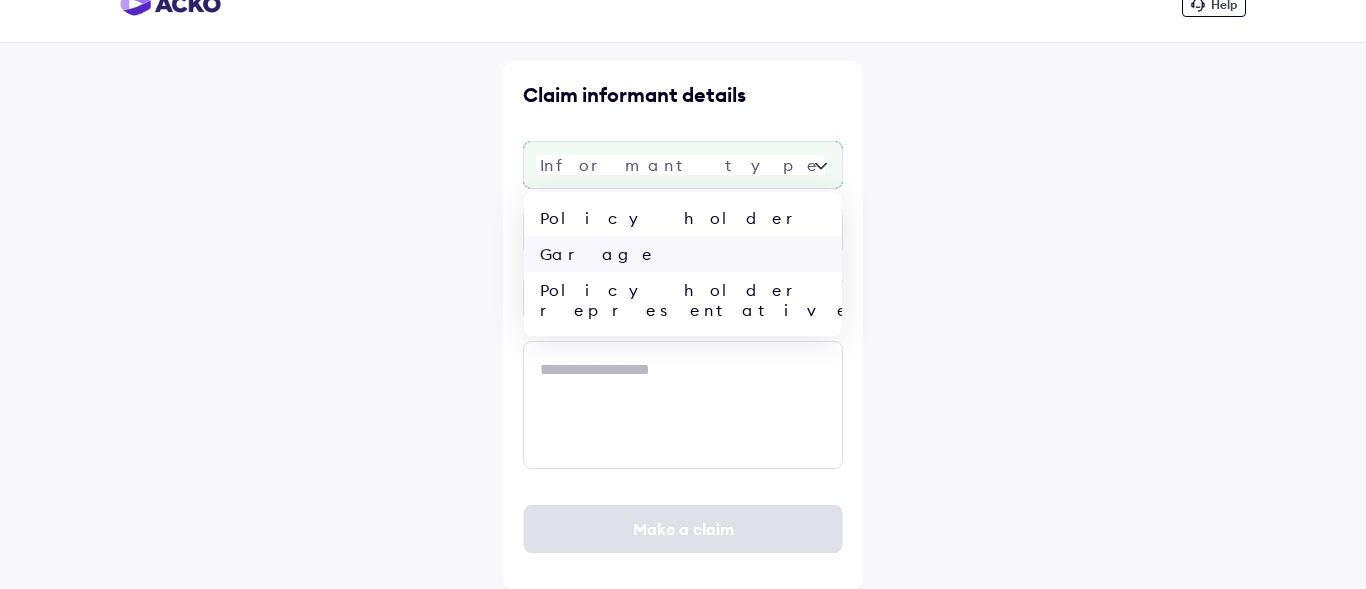 click on "Garage" at bounding box center [683, 254] 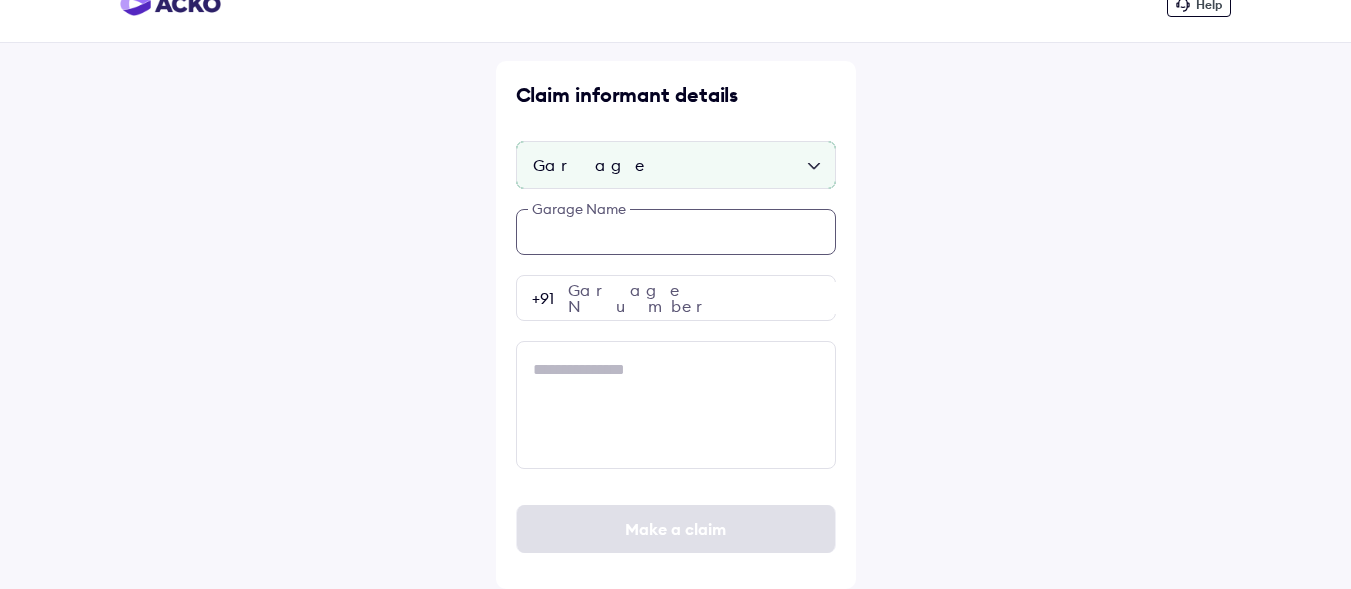 click on "Claim informant details Garage Garage Name Garage Number +[PHONE] Make a claim" at bounding box center (676, 325) 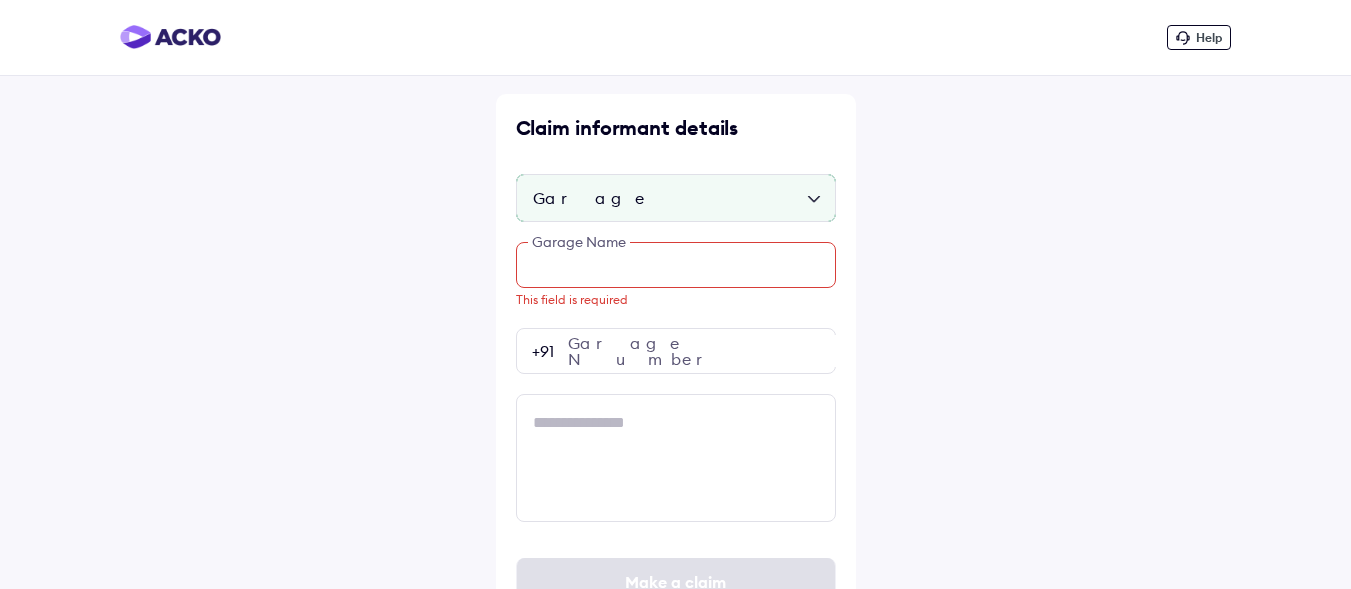 click at bounding box center [676, 265] 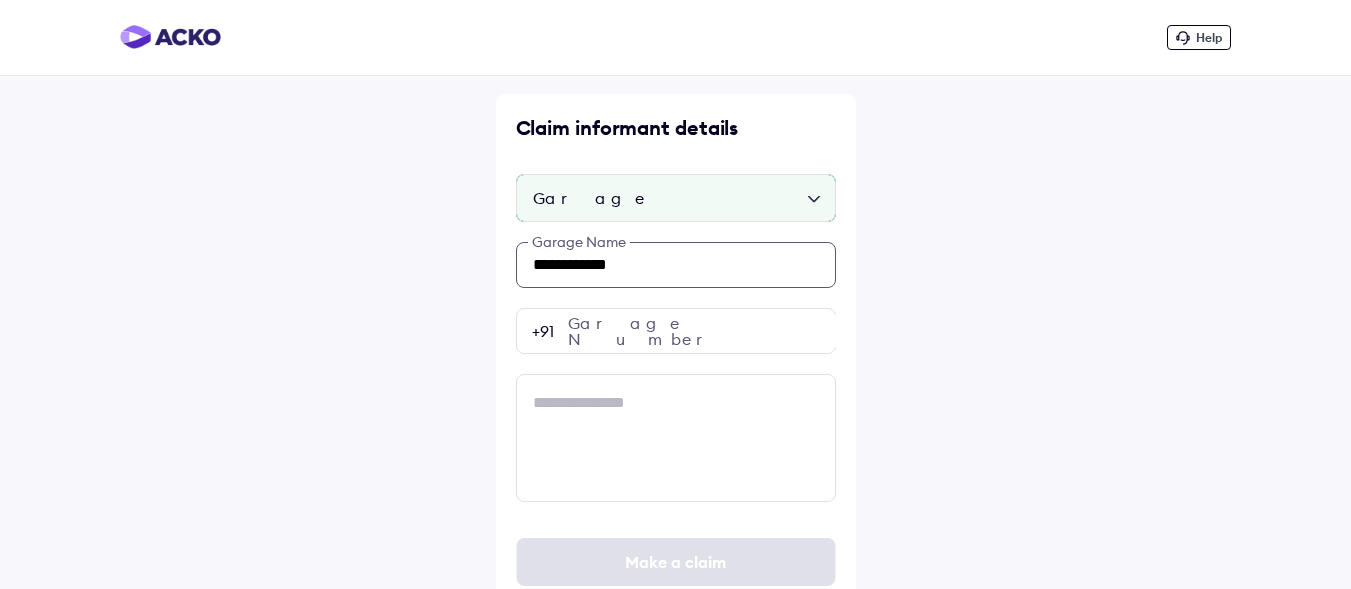 type on "**********" 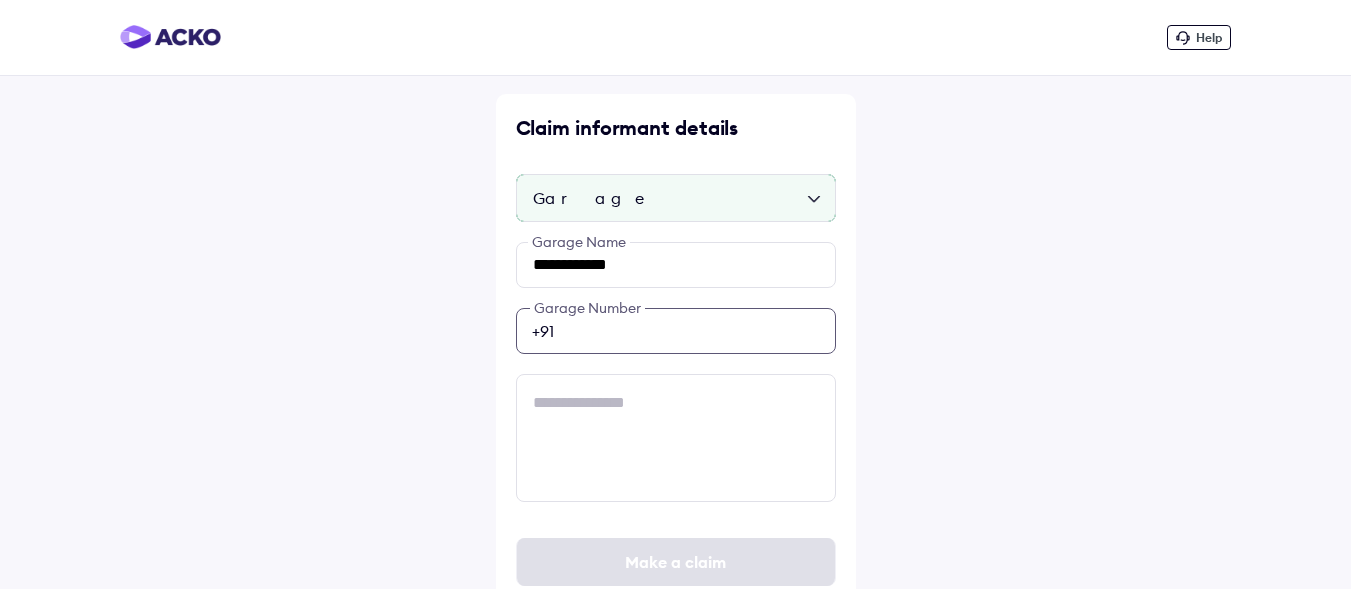 click on "**********" at bounding box center (676, 372) 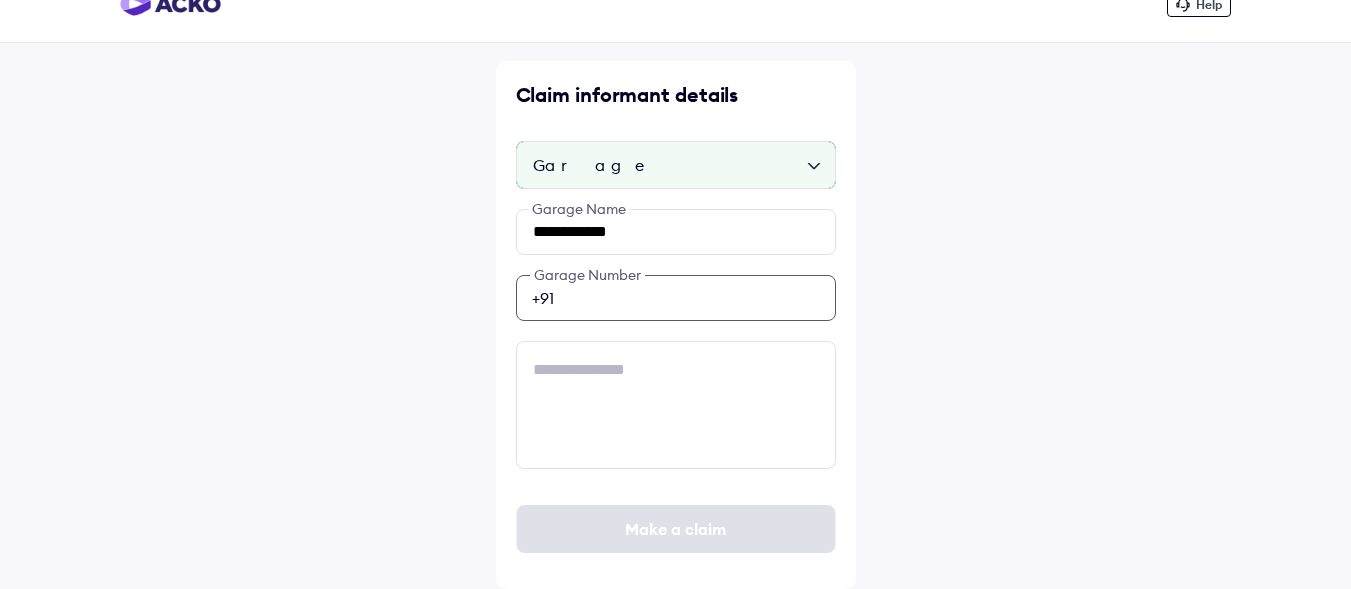 click at bounding box center (676, 298) 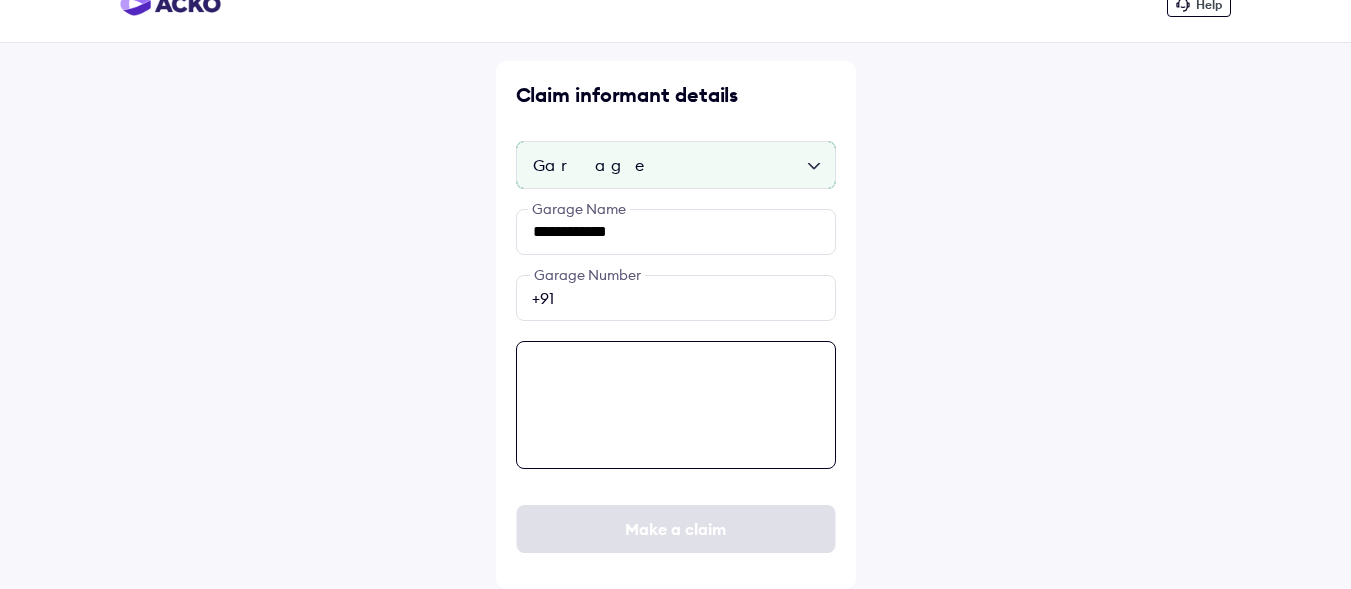 click at bounding box center [676, 405] 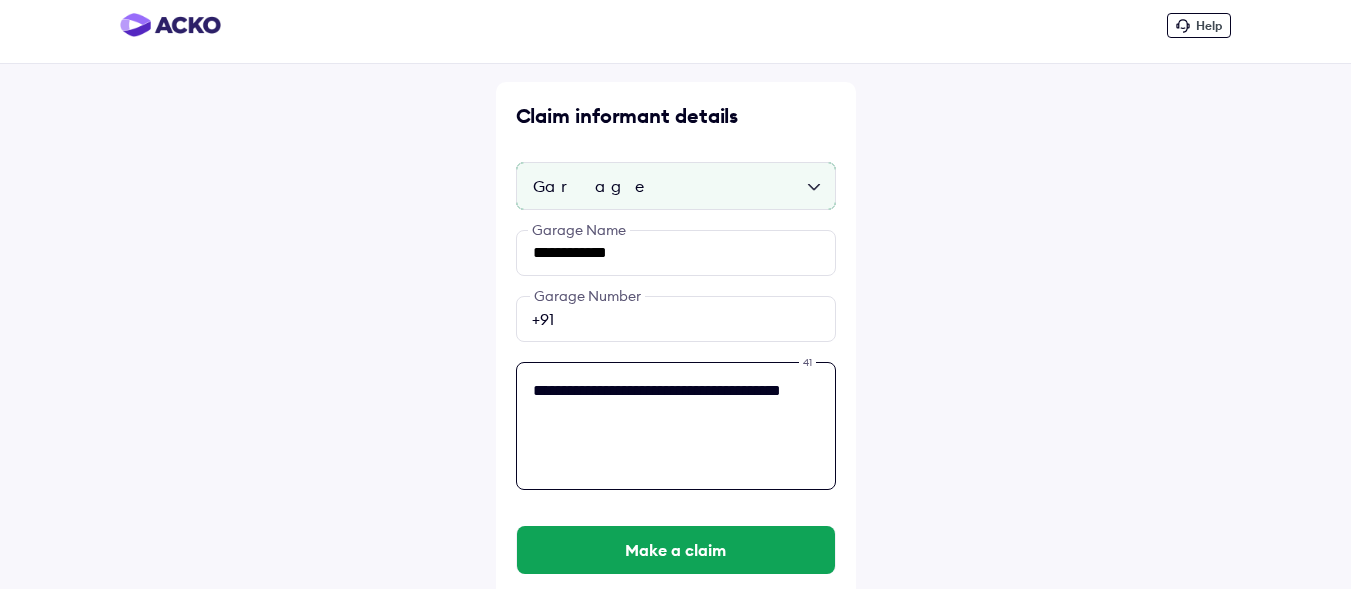 scroll, scrollTop: 0, scrollLeft: 0, axis: both 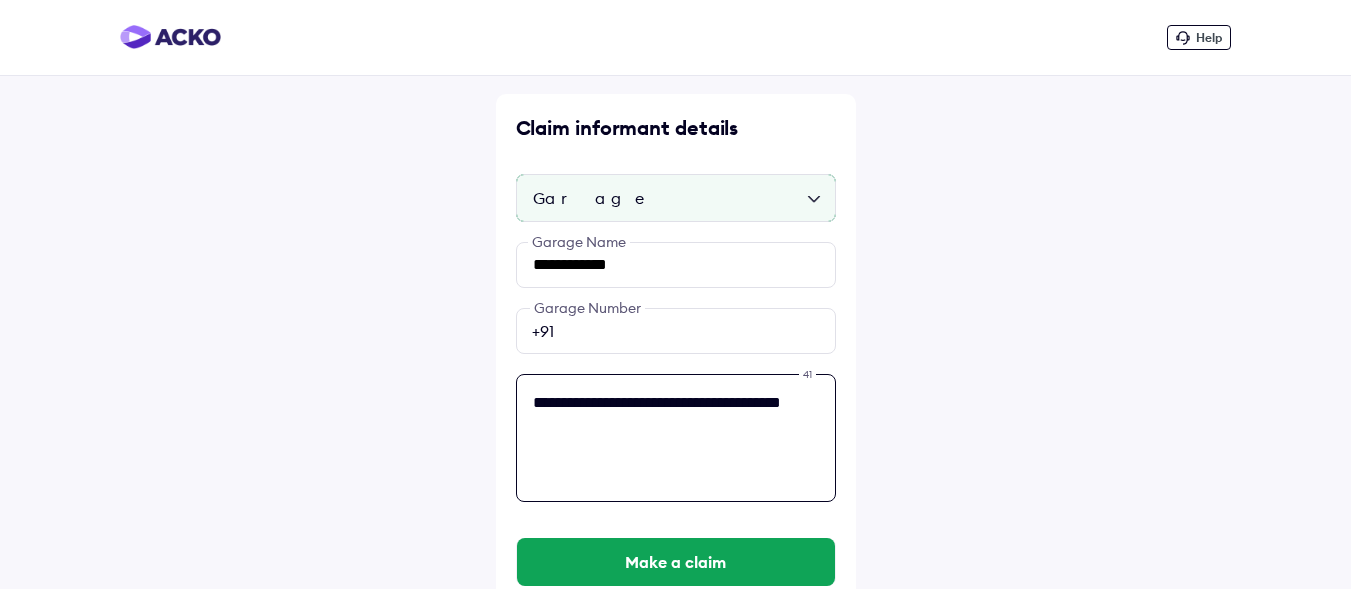 click on "**********" at bounding box center (676, 438) 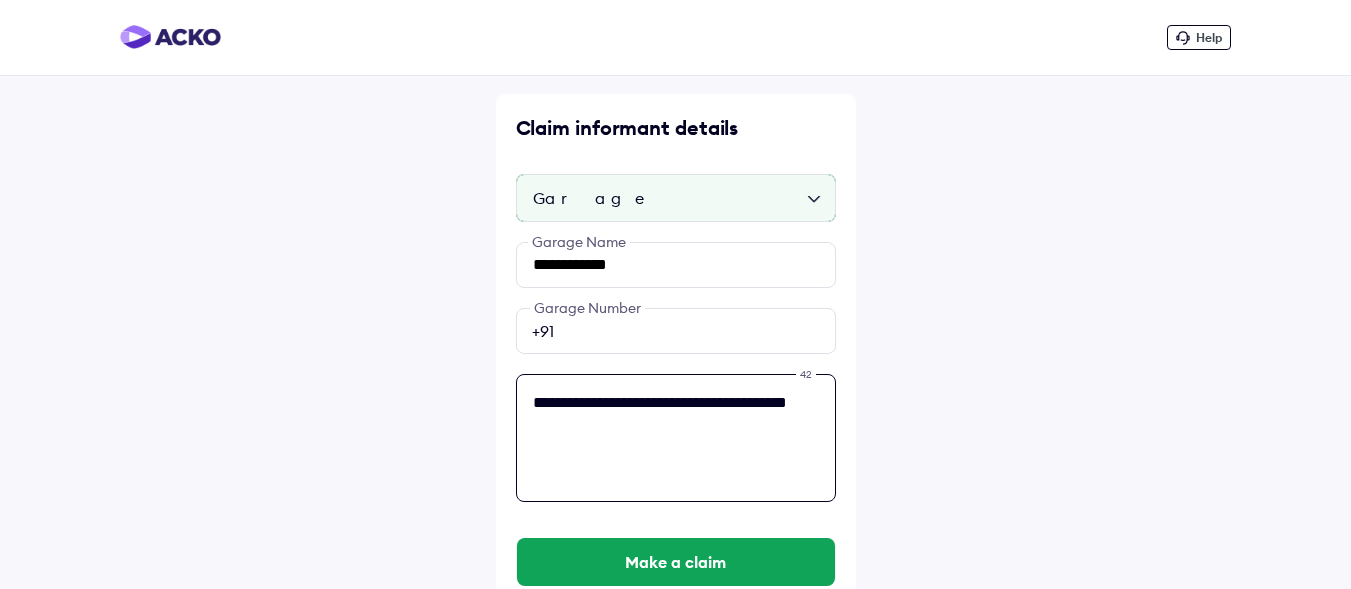 scroll, scrollTop: 33, scrollLeft: 0, axis: vertical 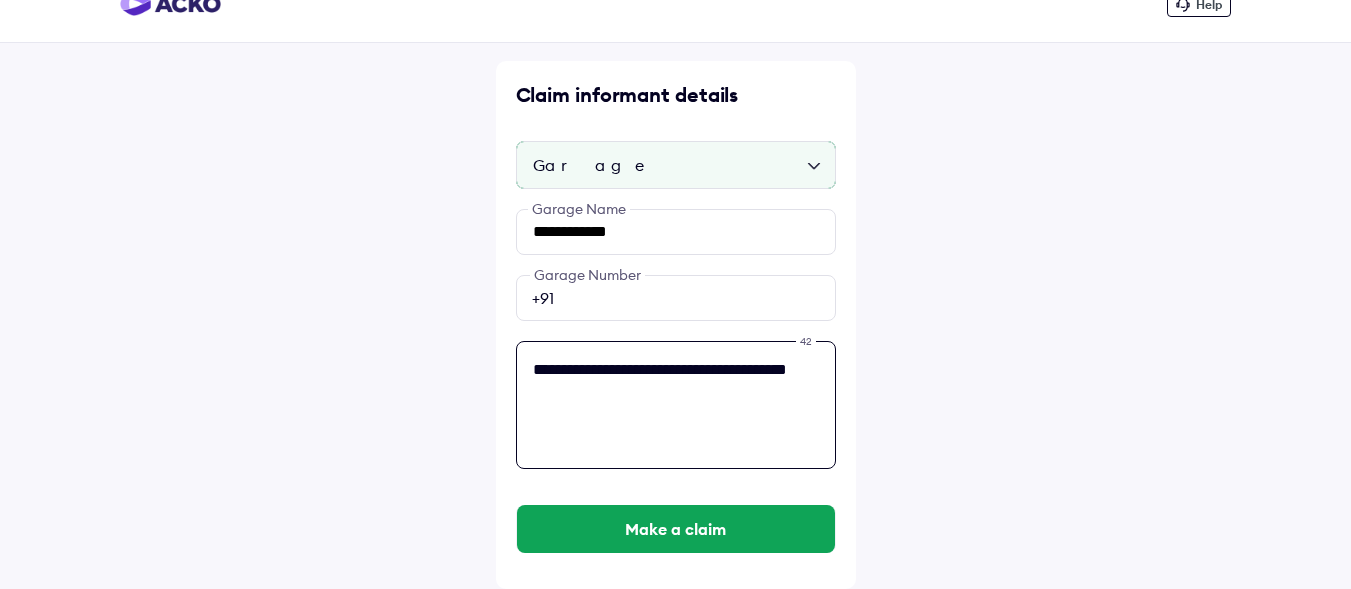 click on "**********" at bounding box center (676, 405) 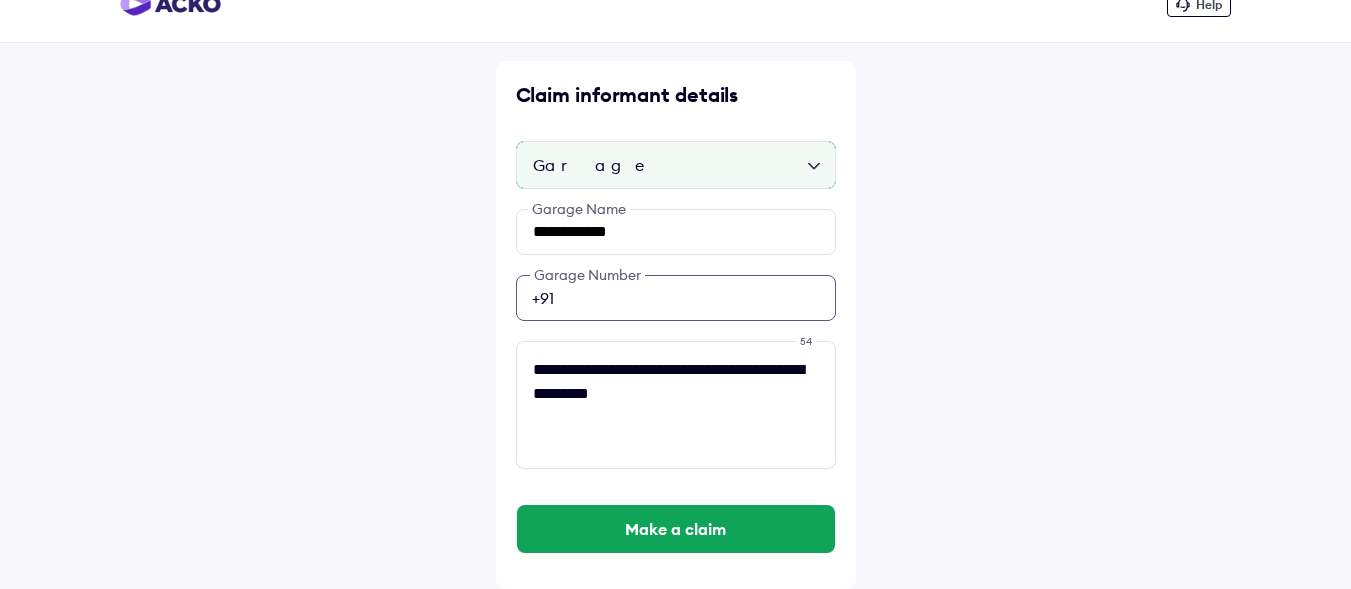 click on "**********" at bounding box center [676, 298] 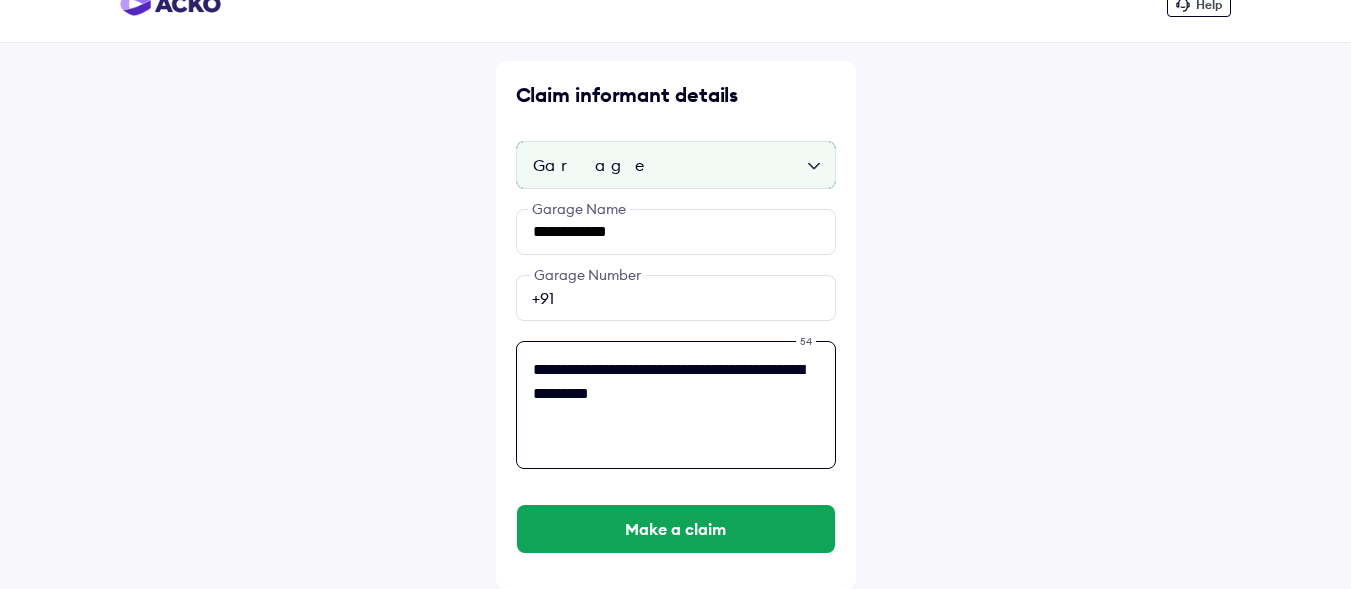 click on "**********" at bounding box center [676, 405] 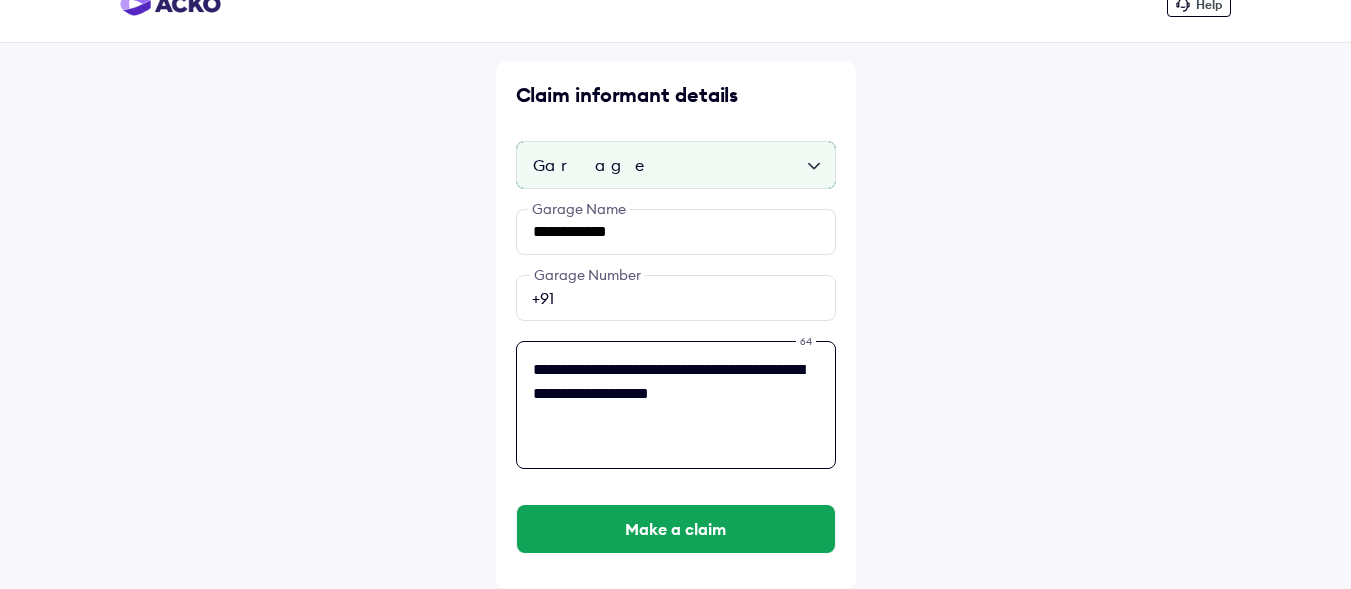 click on "**********" at bounding box center (676, 405) 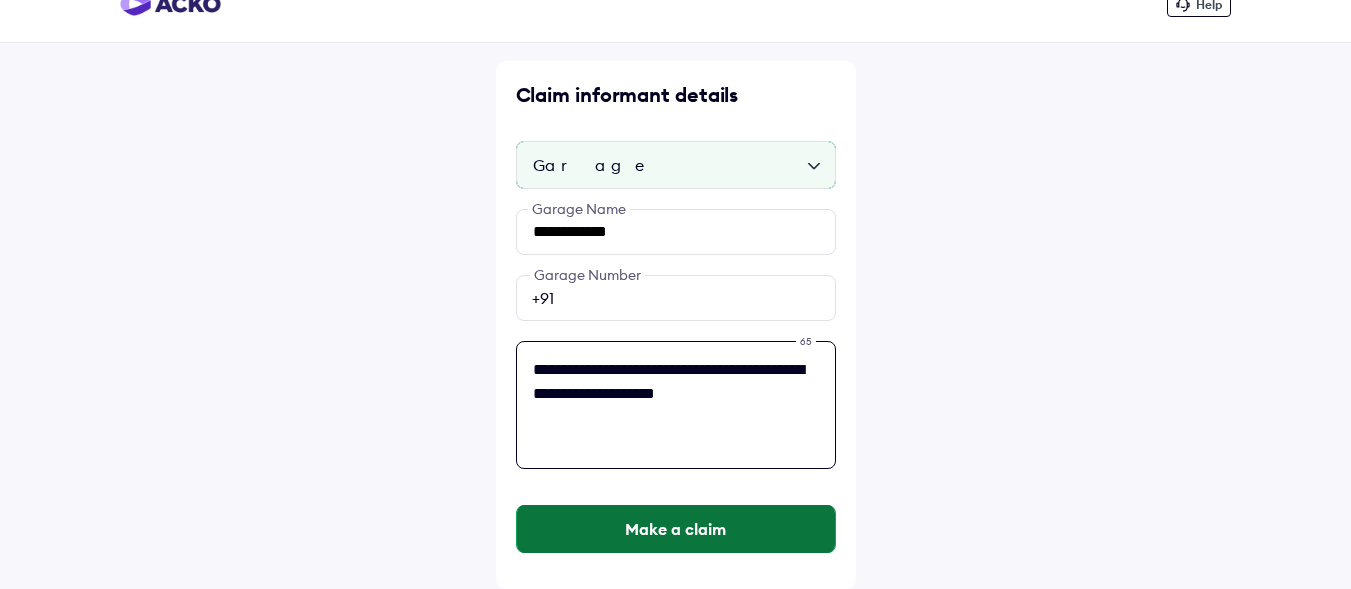 type on "**********" 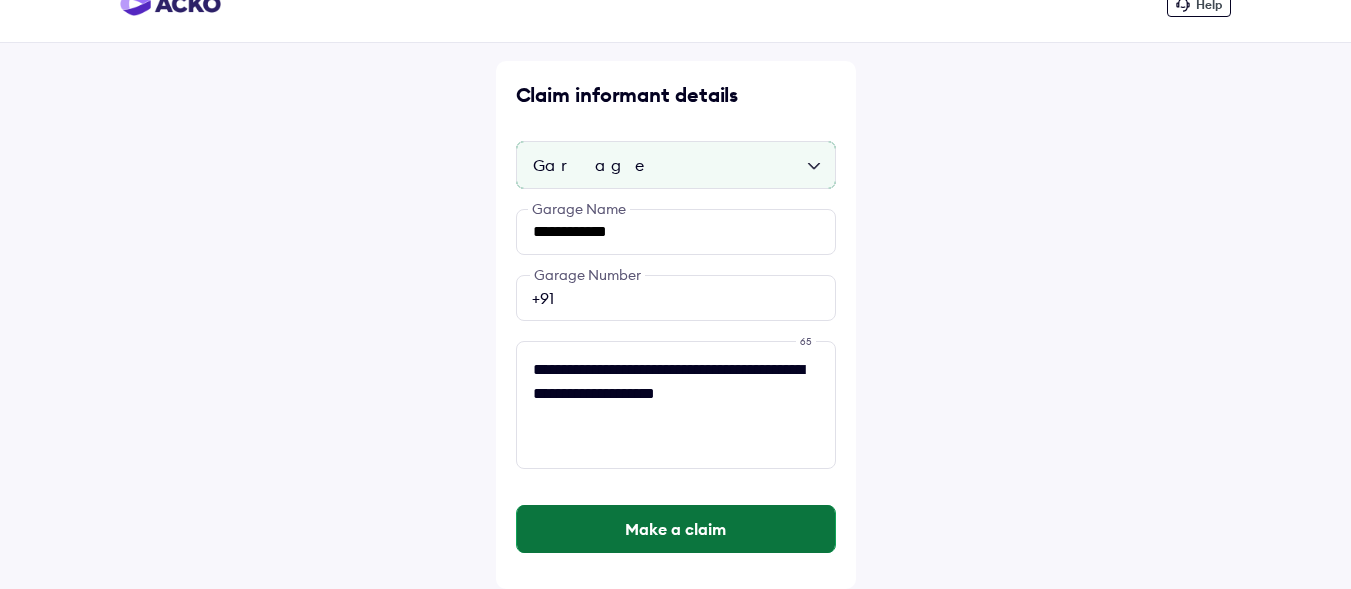 click on "Make a claim" at bounding box center [676, 529] 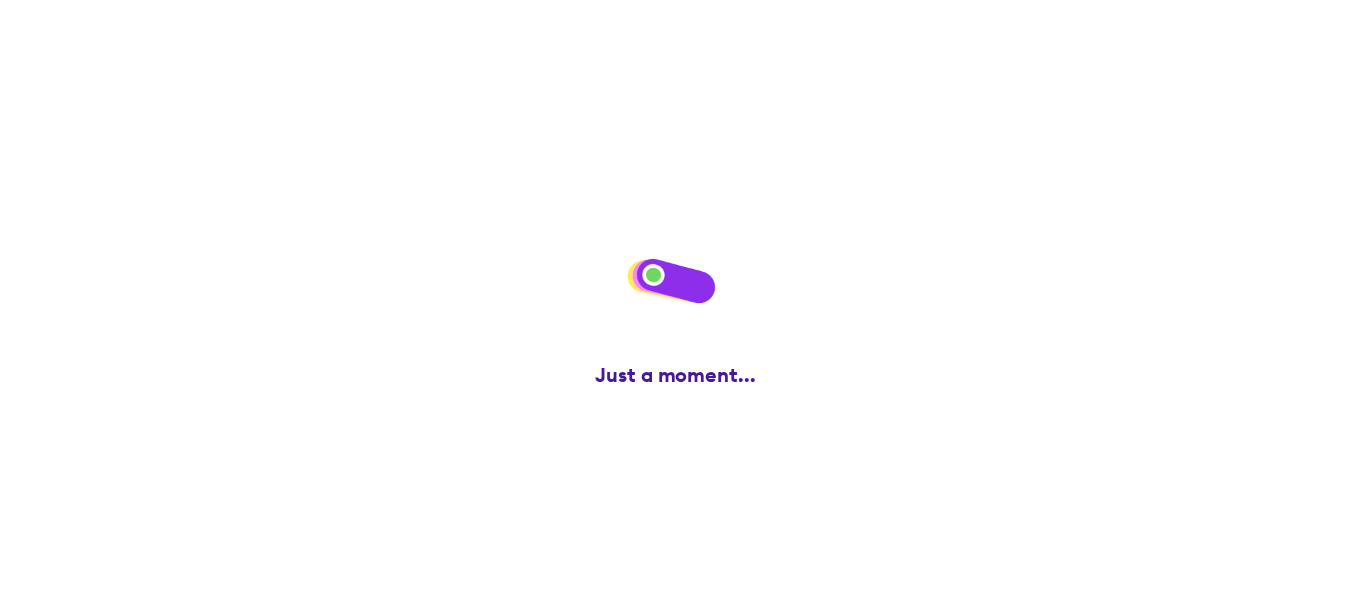 scroll, scrollTop: 0, scrollLeft: 0, axis: both 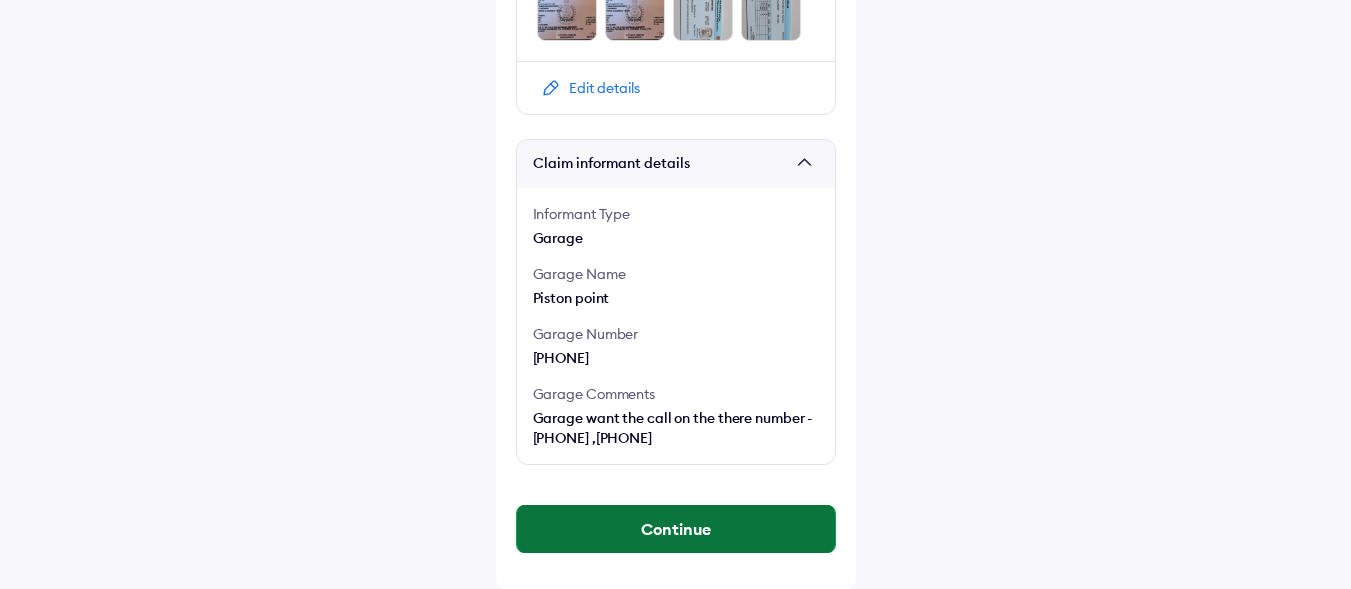 click on "Continue" at bounding box center (676, 529) 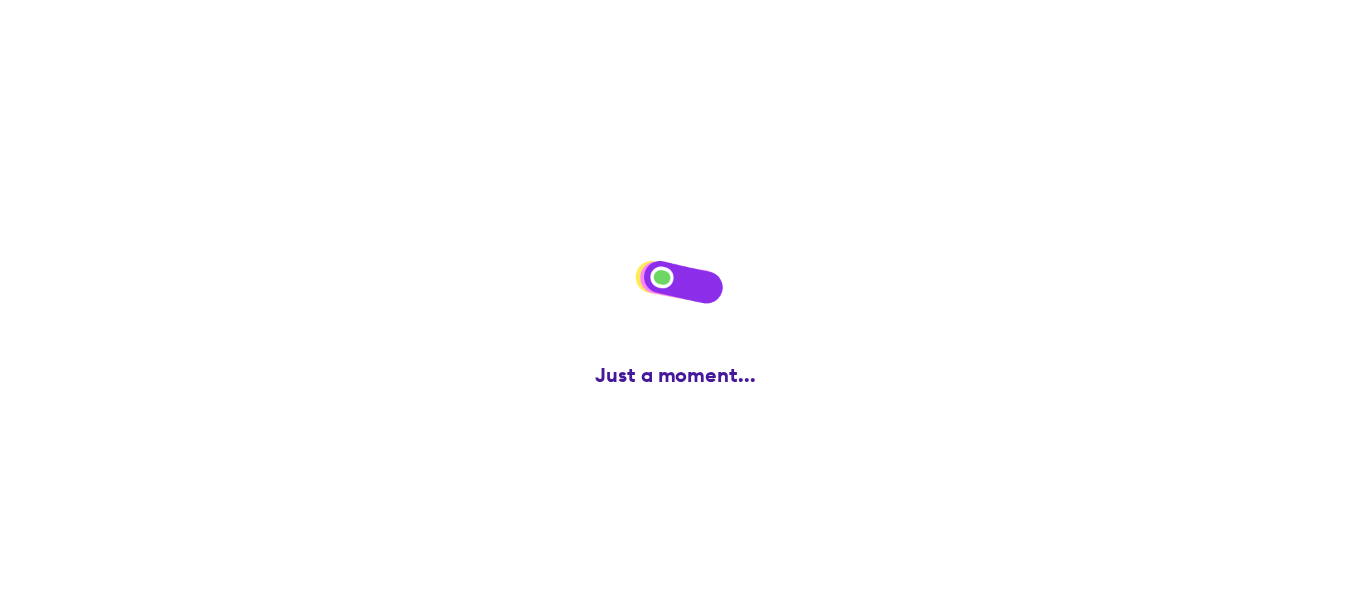scroll, scrollTop: 0, scrollLeft: 0, axis: both 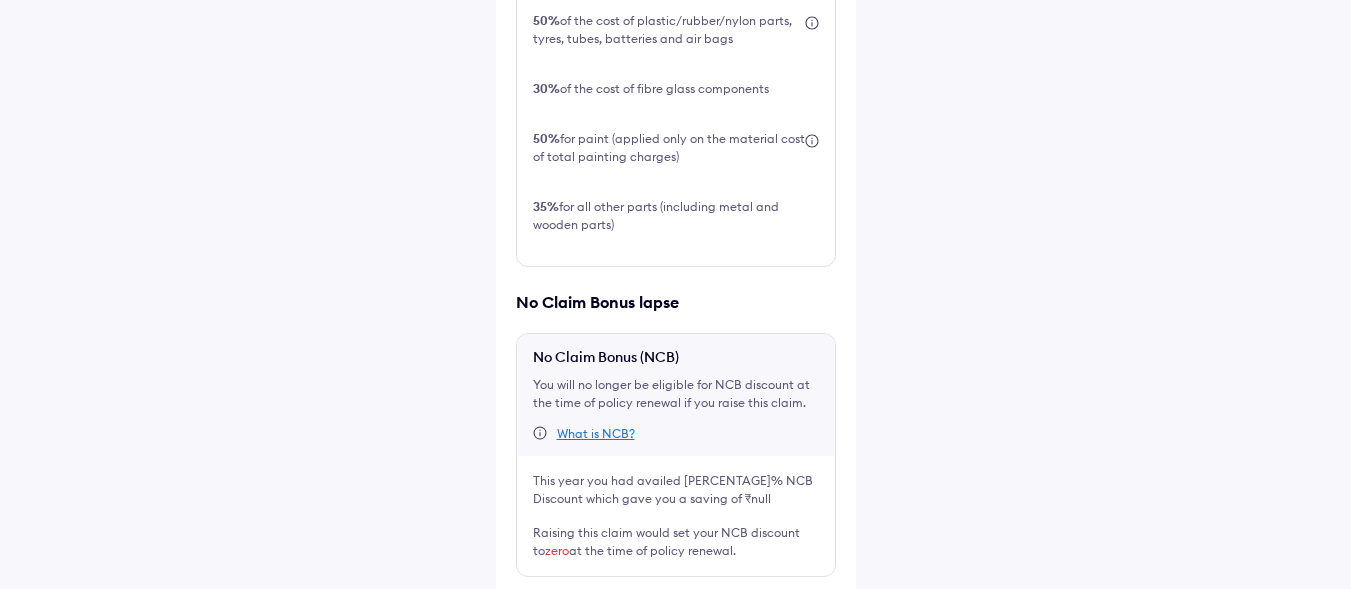 click at bounding box center (524, 609) 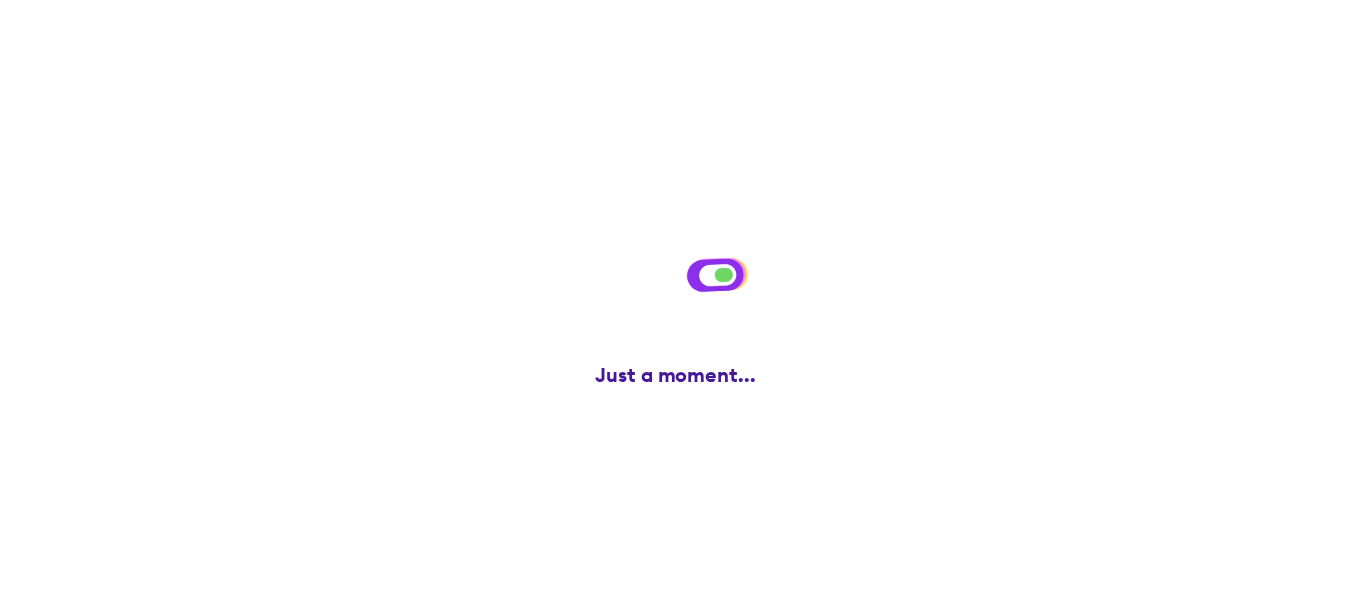 scroll, scrollTop: 0, scrollLeft: 0, axis: both 